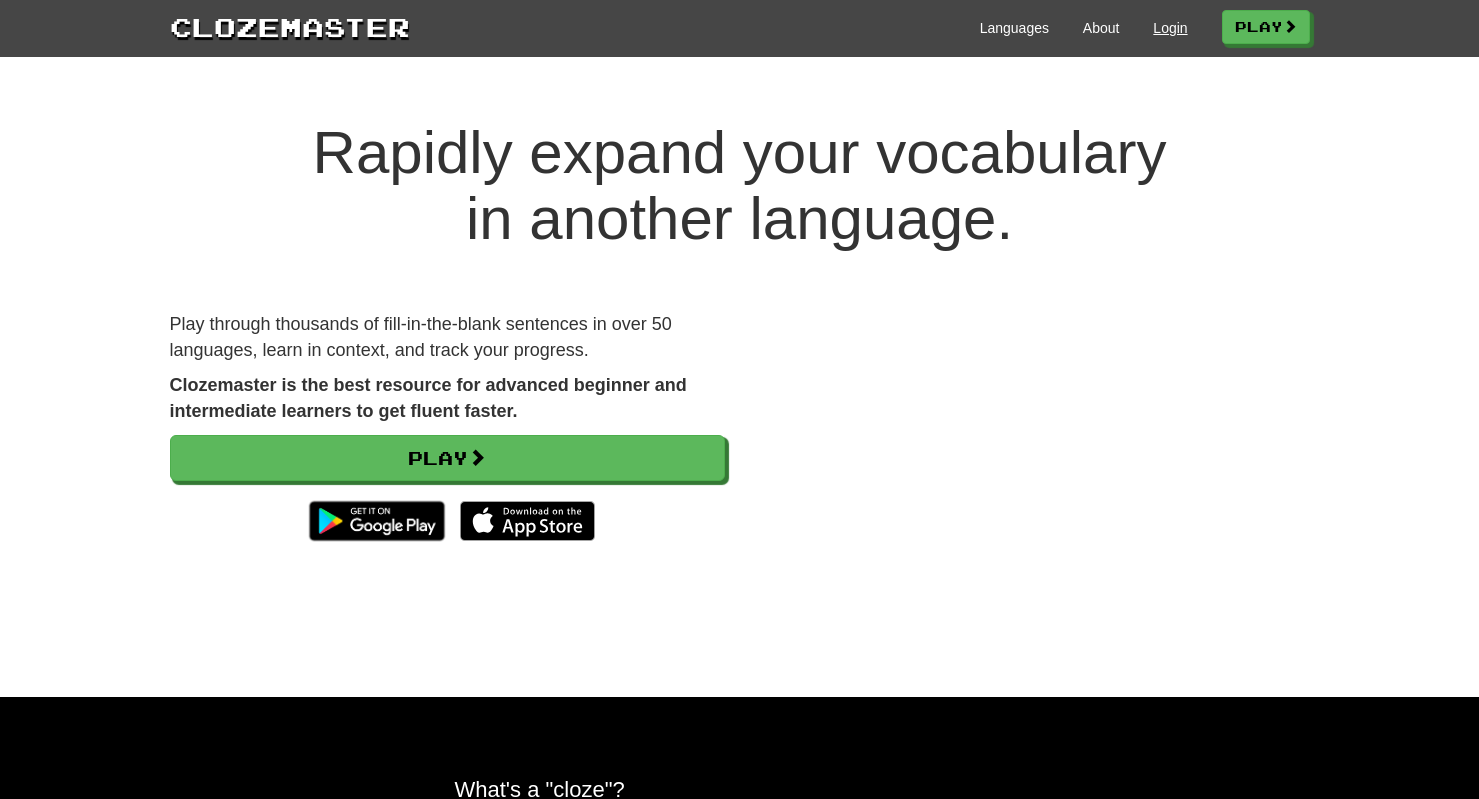 scroll, scrollTop: 0, scrollLeft: 0, axis: both 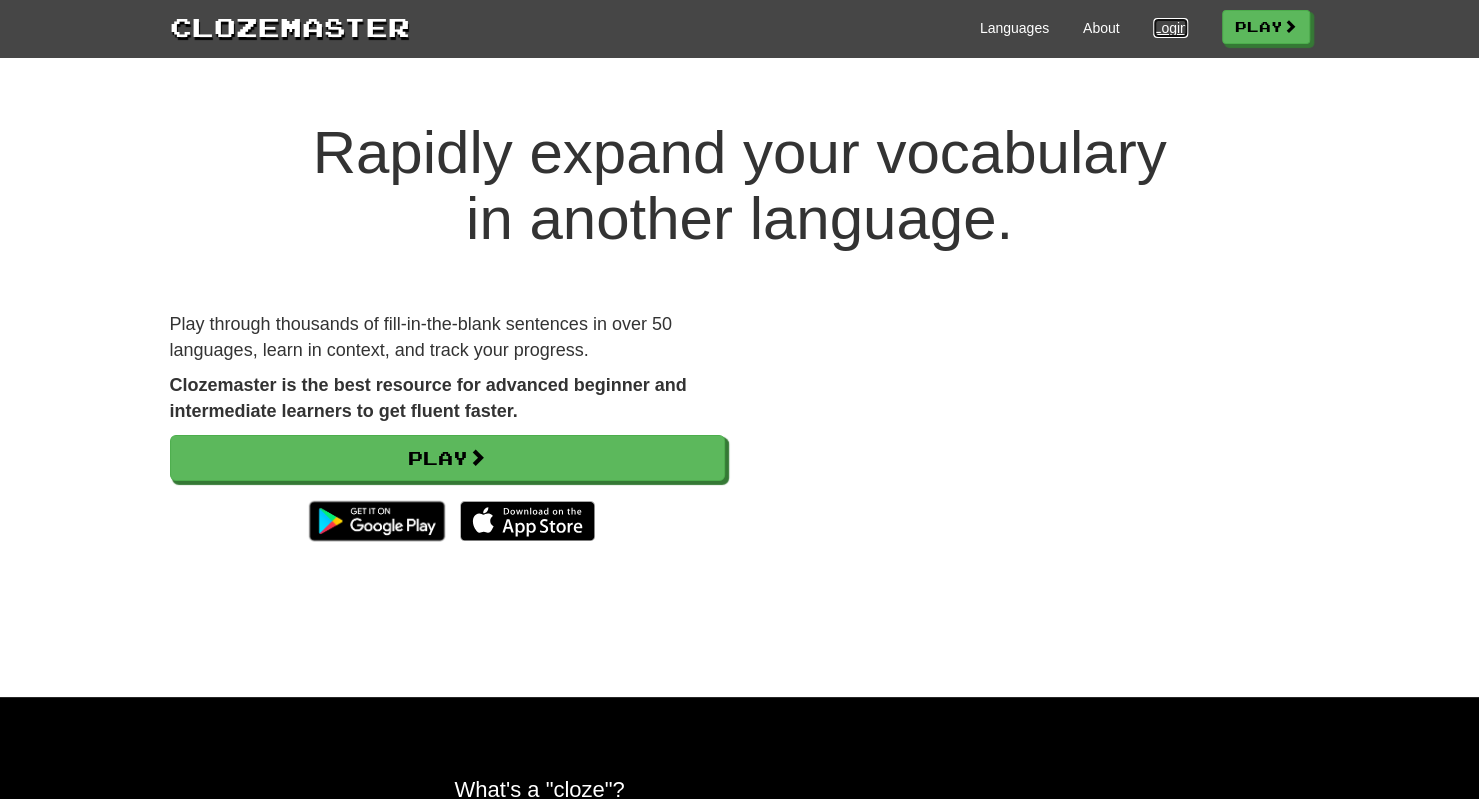 click on "Login" at bounding box center [1170, 28] 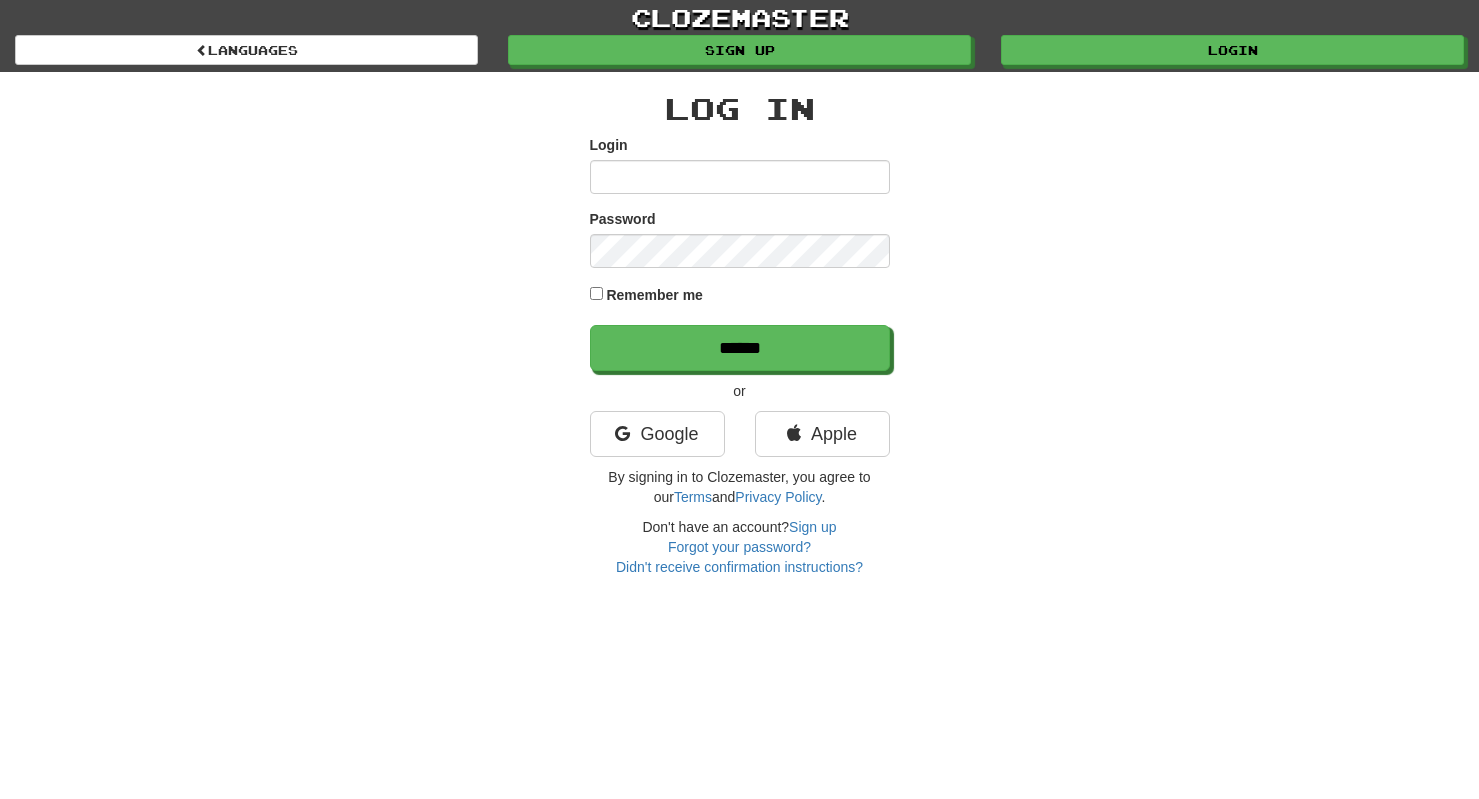 scroll, scrollTop: 0, scrollLeft: 0, axis: both 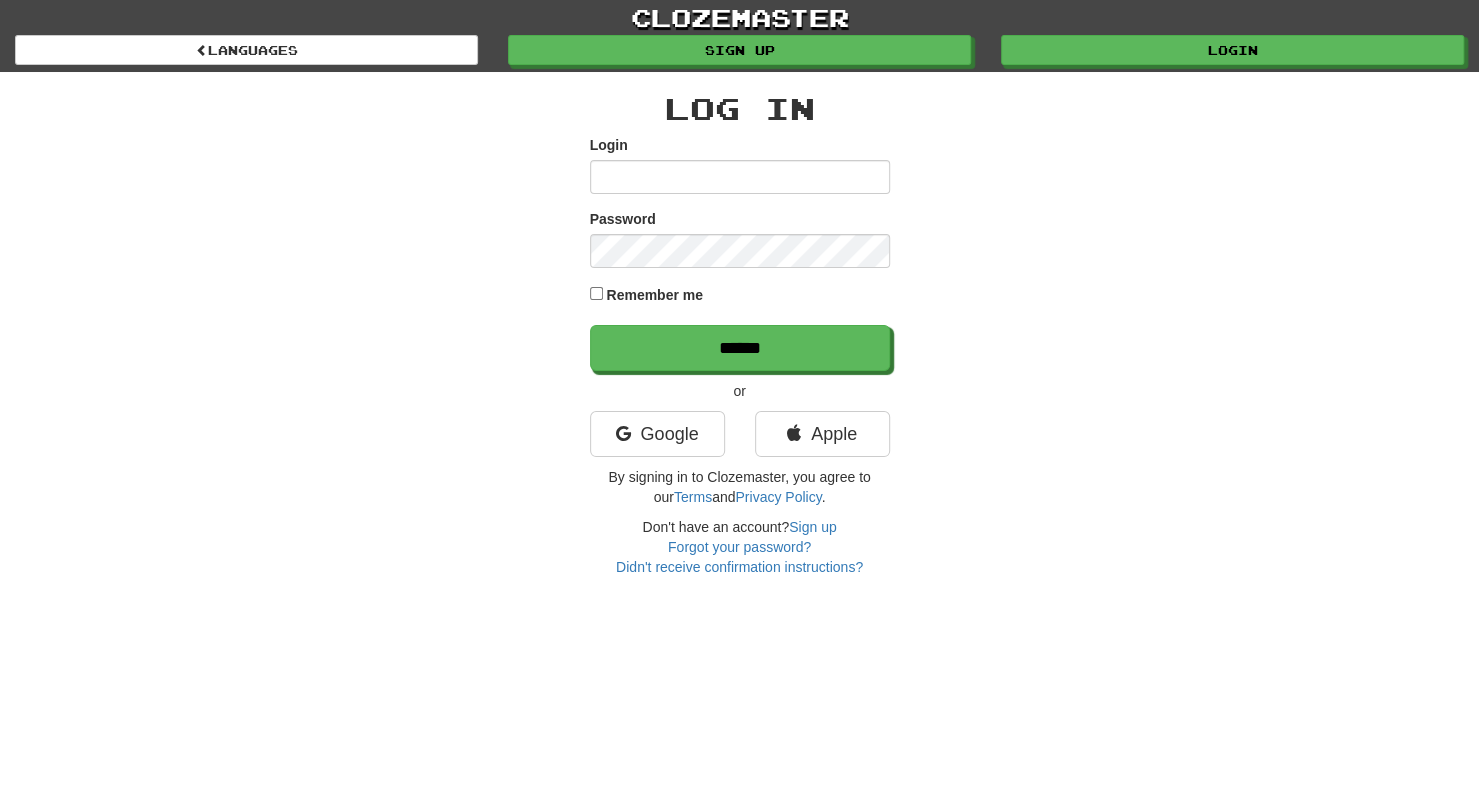 click on "Login" at bounding box center [740, 177] 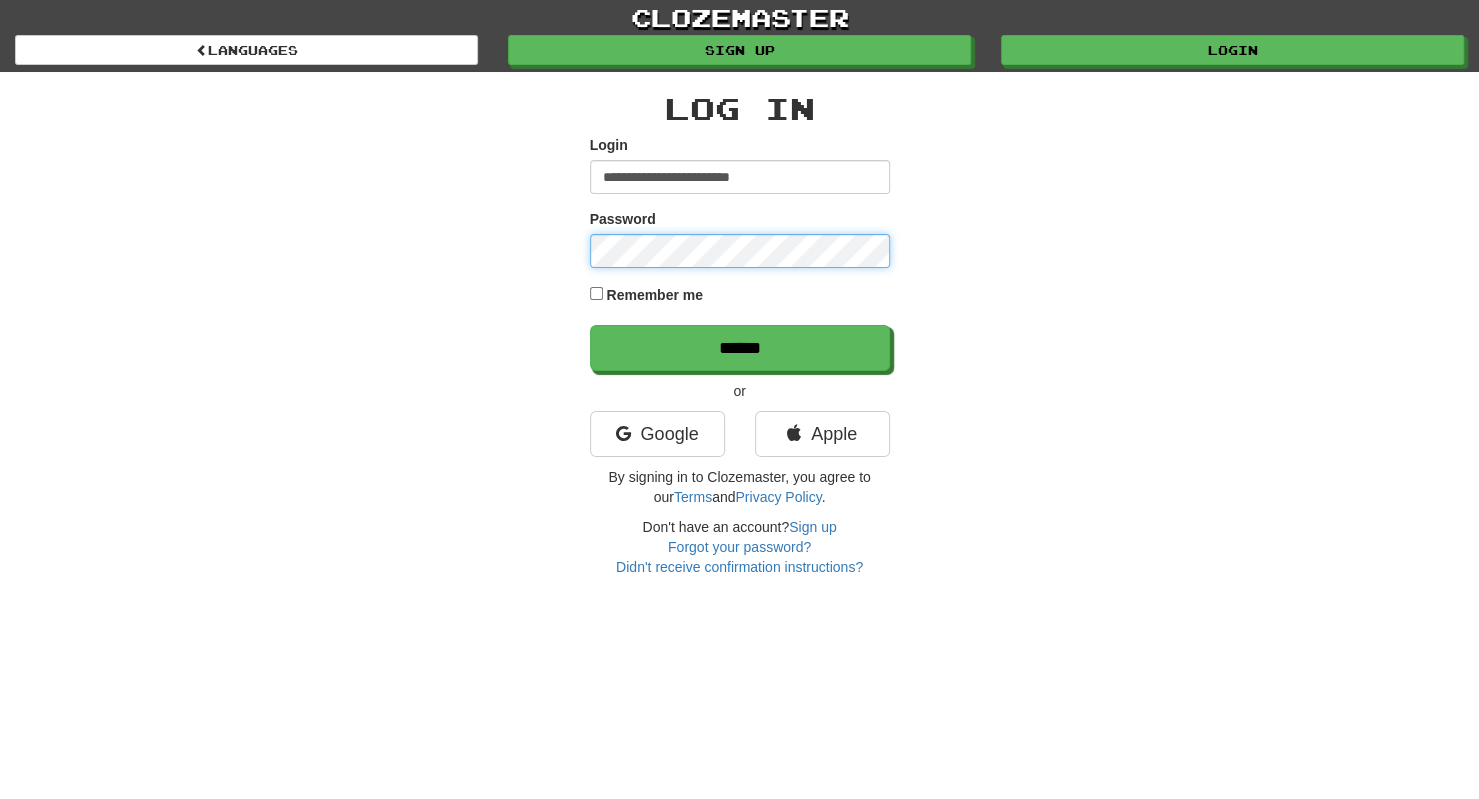 click on "******" at bounding box center [740, 348] 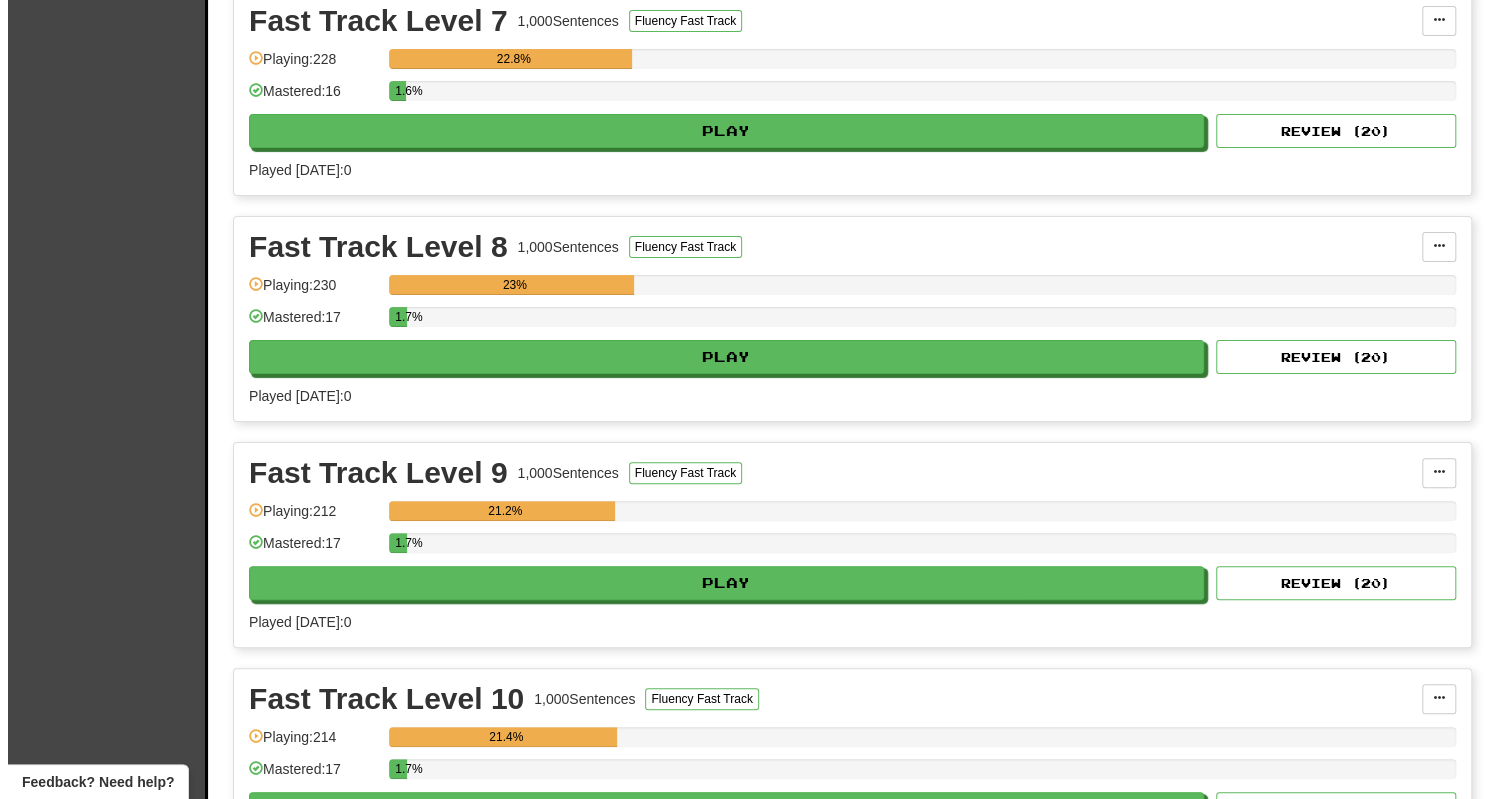 scroll, scrollTop: 4550, scrollLeft: 0, axis: vertical 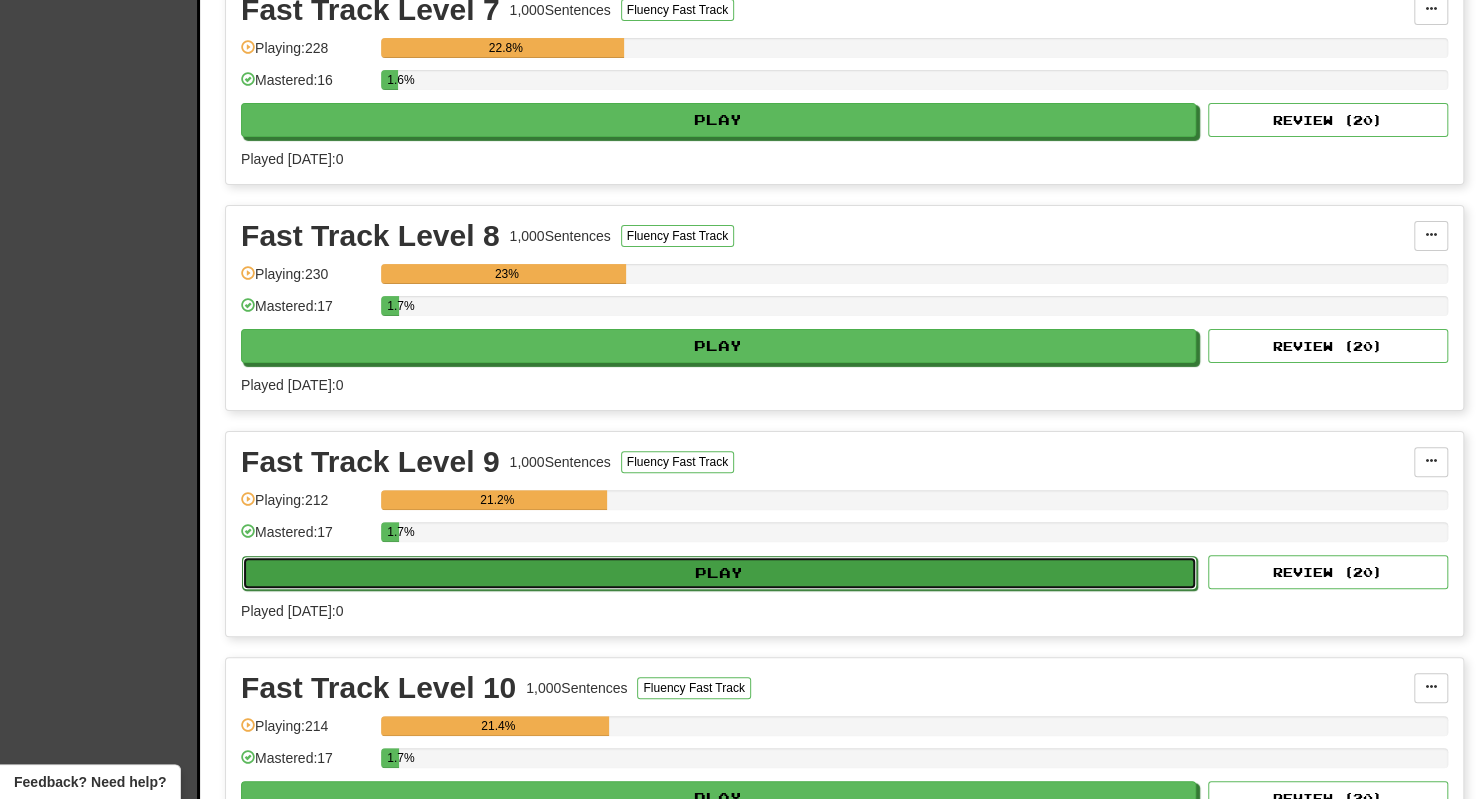 click on "Play" at bounding box center (719, 573) 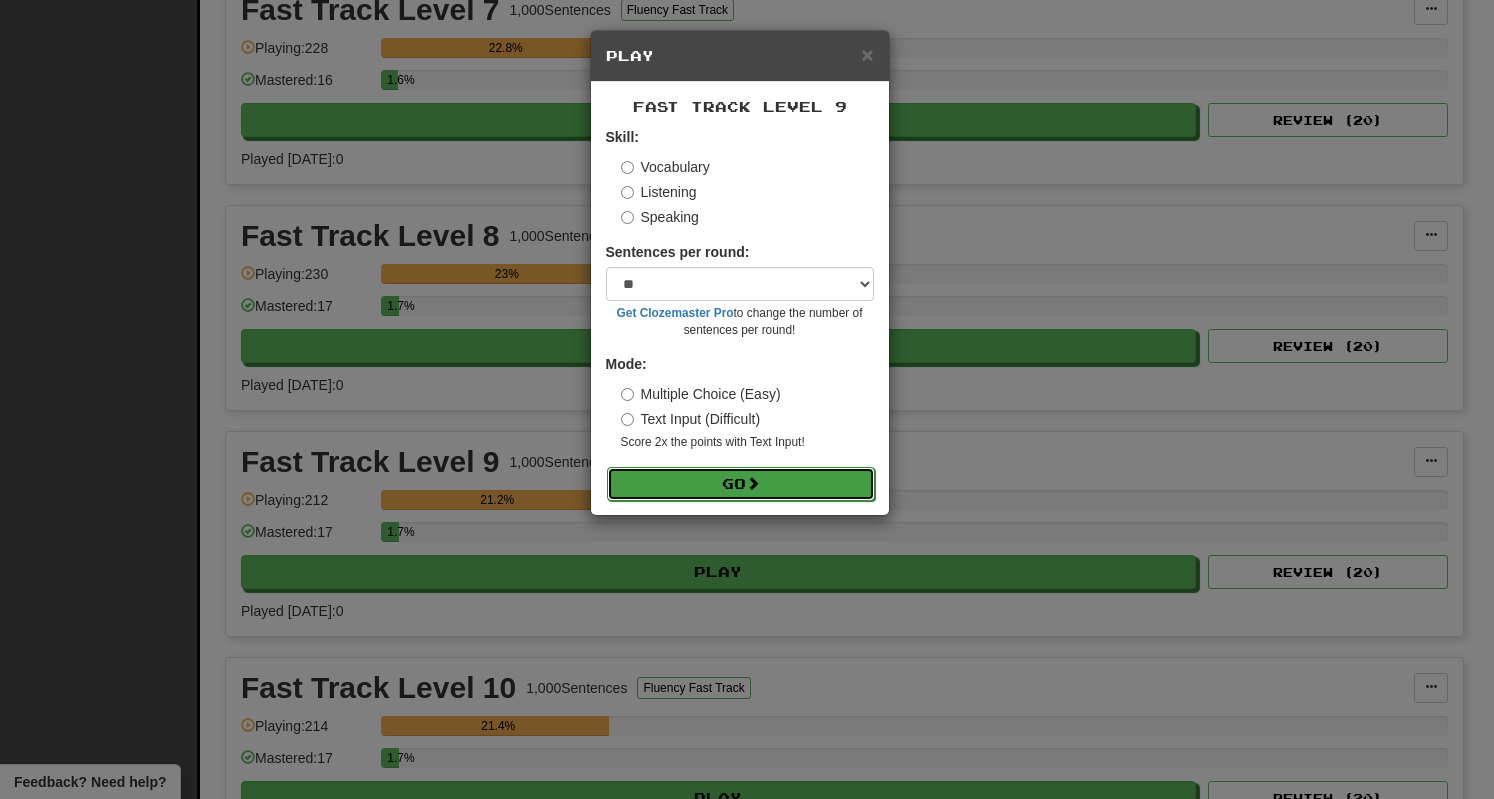 click on "Go" at bounding box center [741, 484] 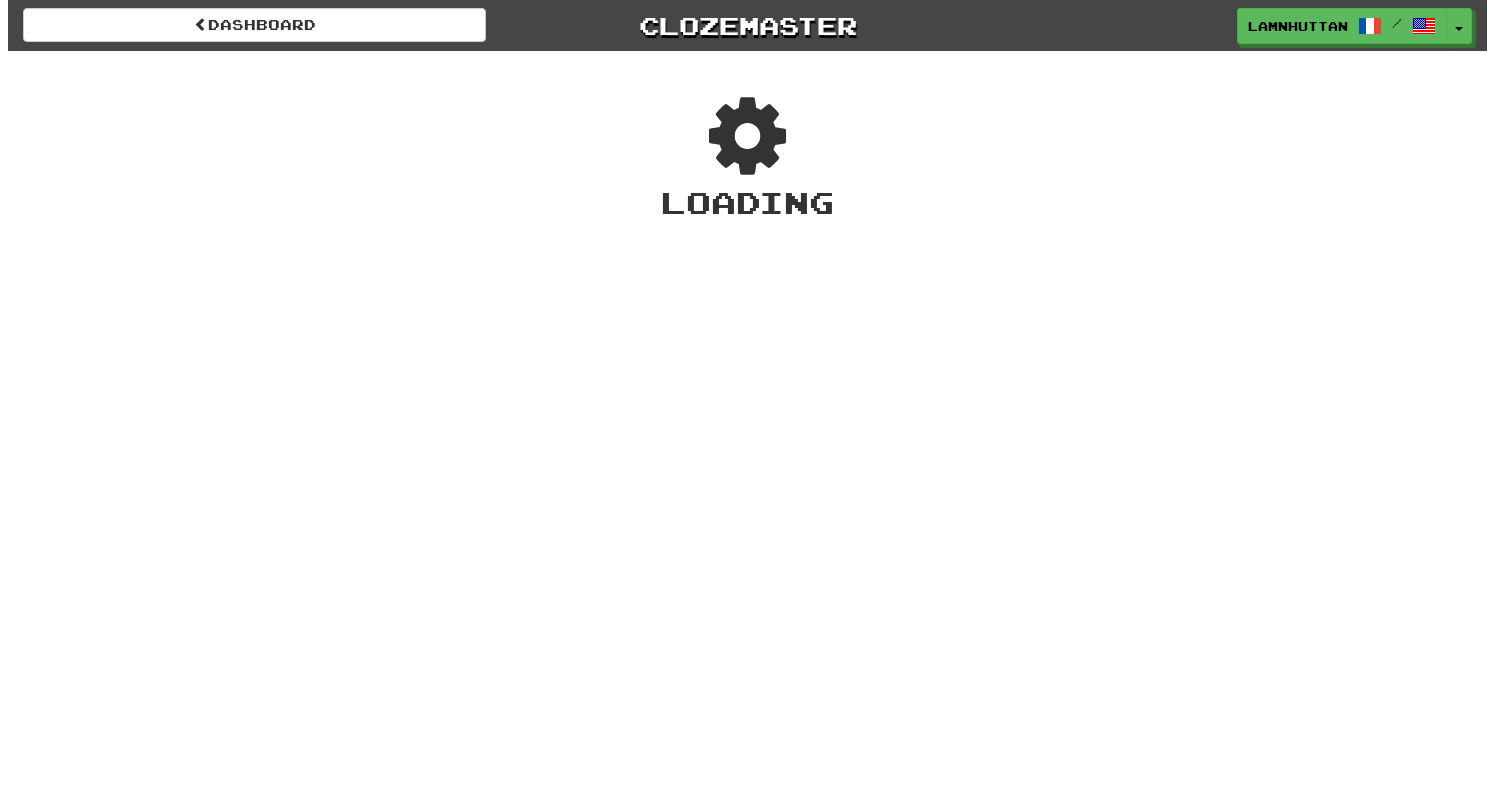 scroll, scrollTop: 0, scrollLeft: 0, axis: both 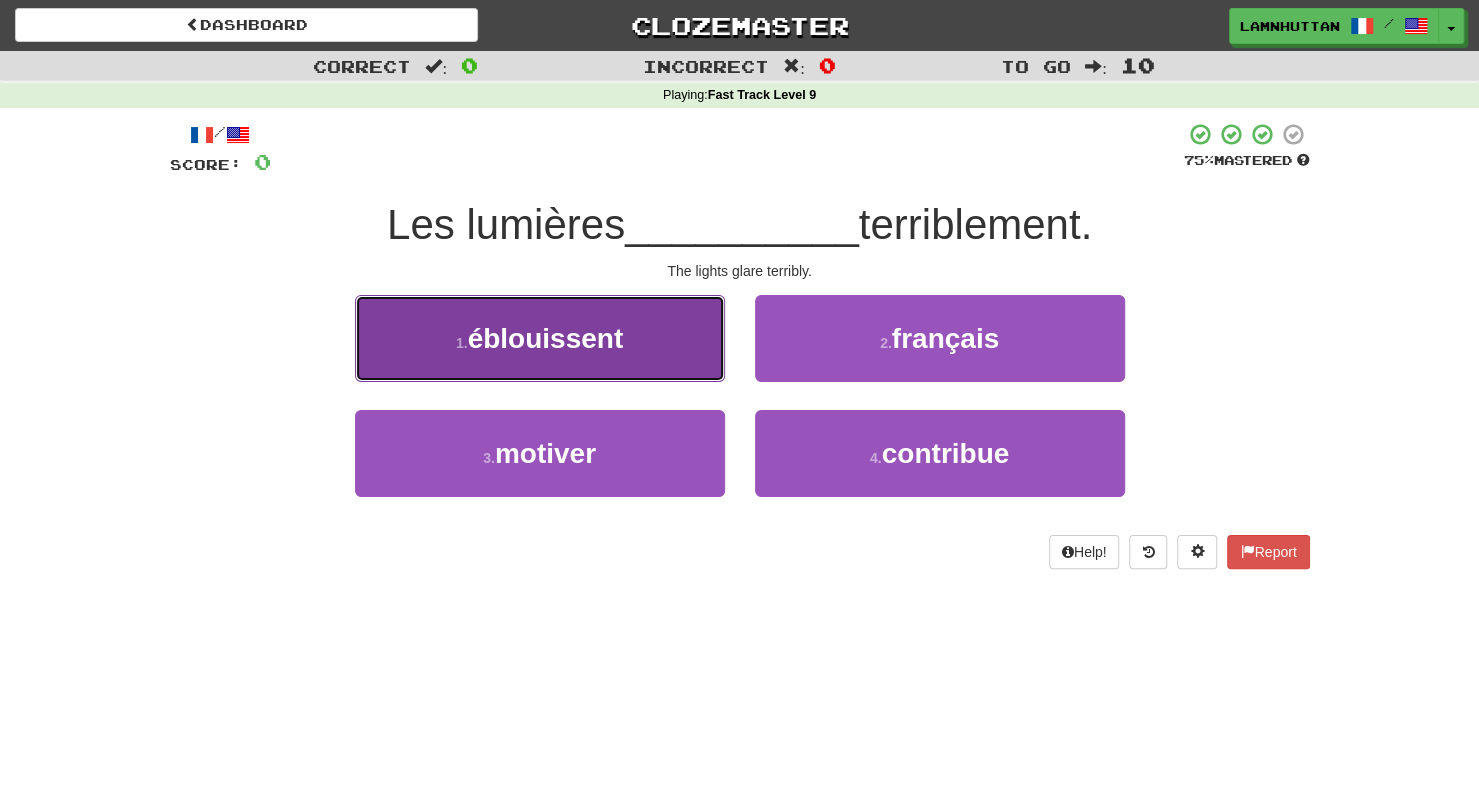 click on "1 .  éblouissent" at bounding box center [540, 338] 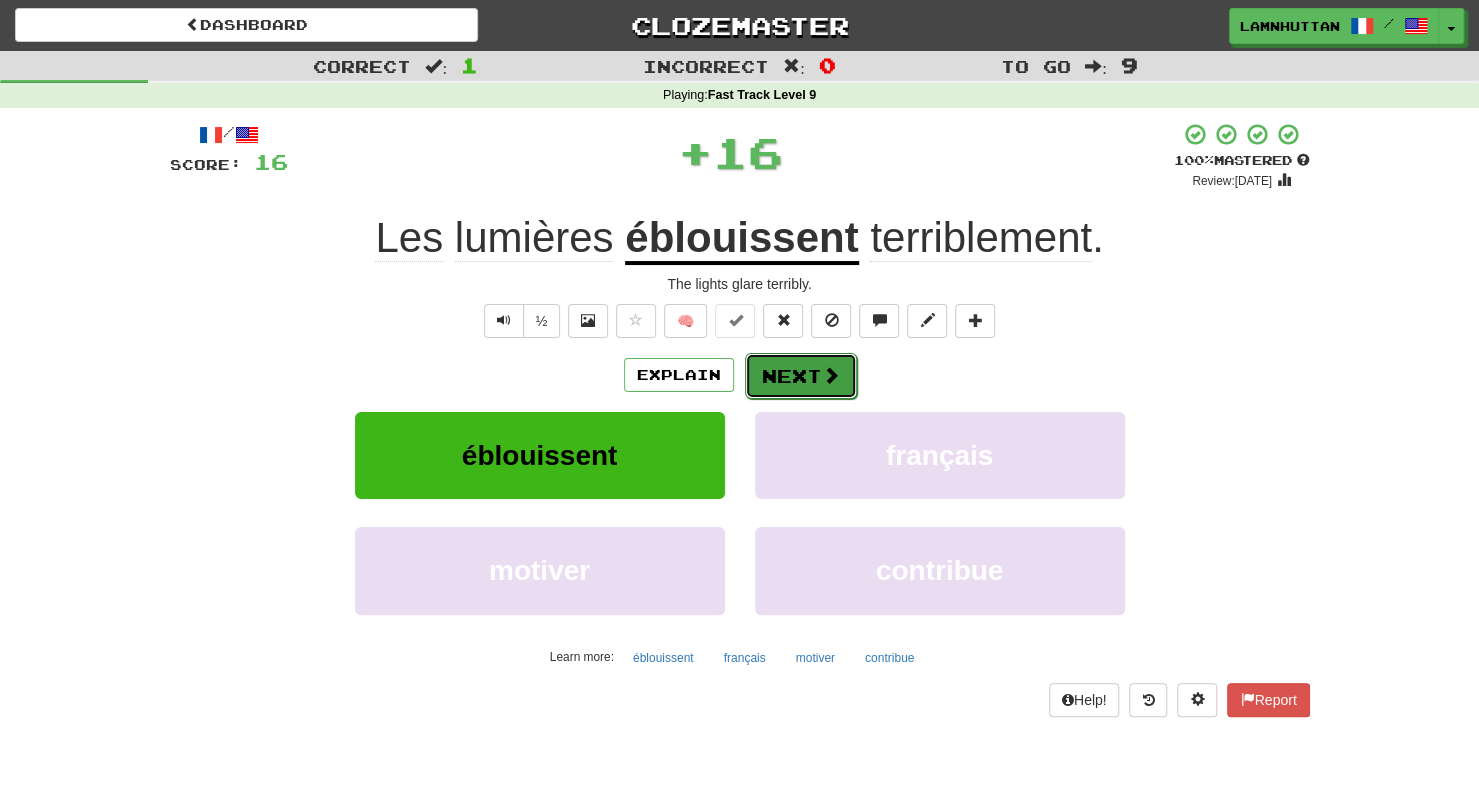 click on "Next" at bounding box center (801, 376) 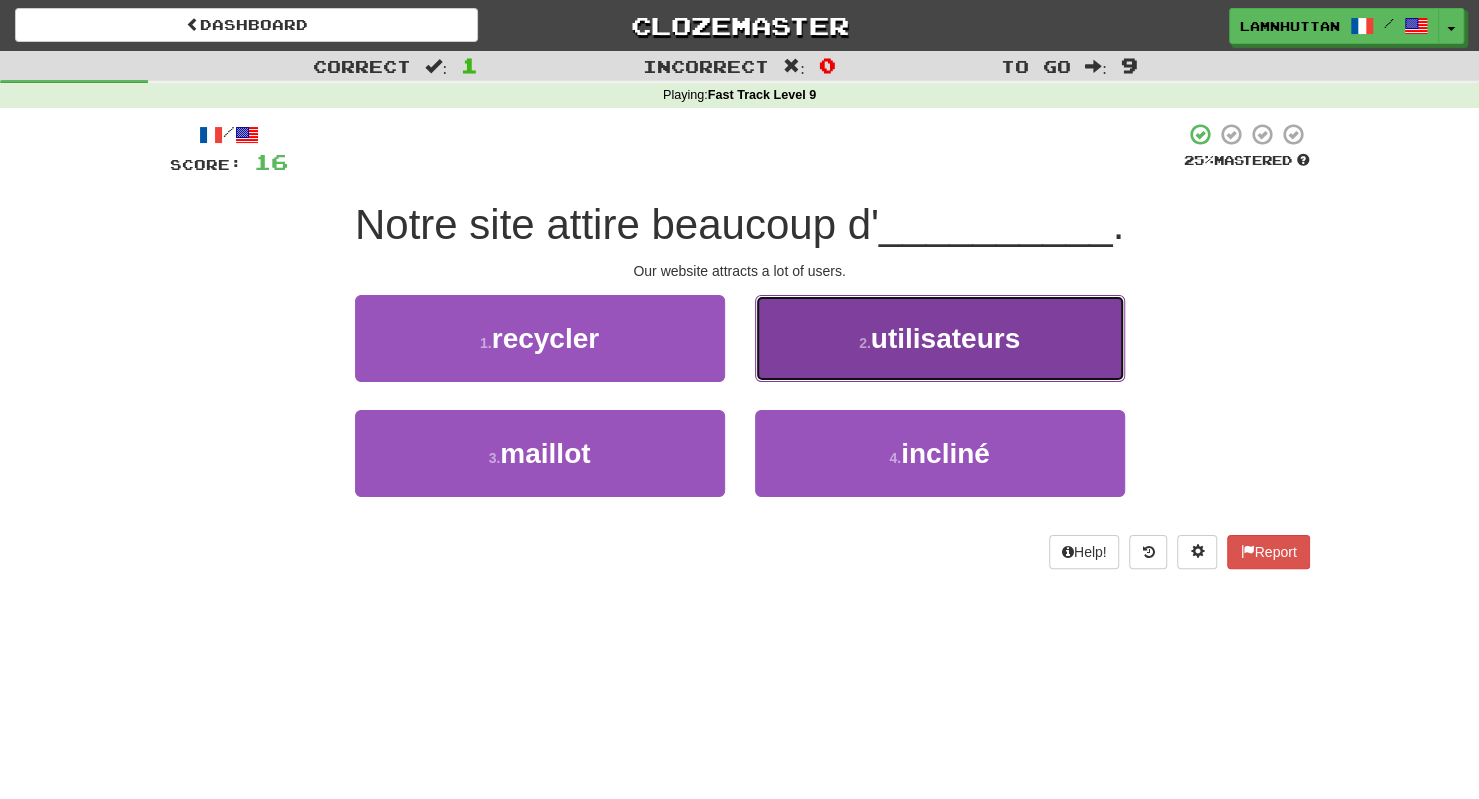 click on "utilisateurs" at bounding box center [945, 338] 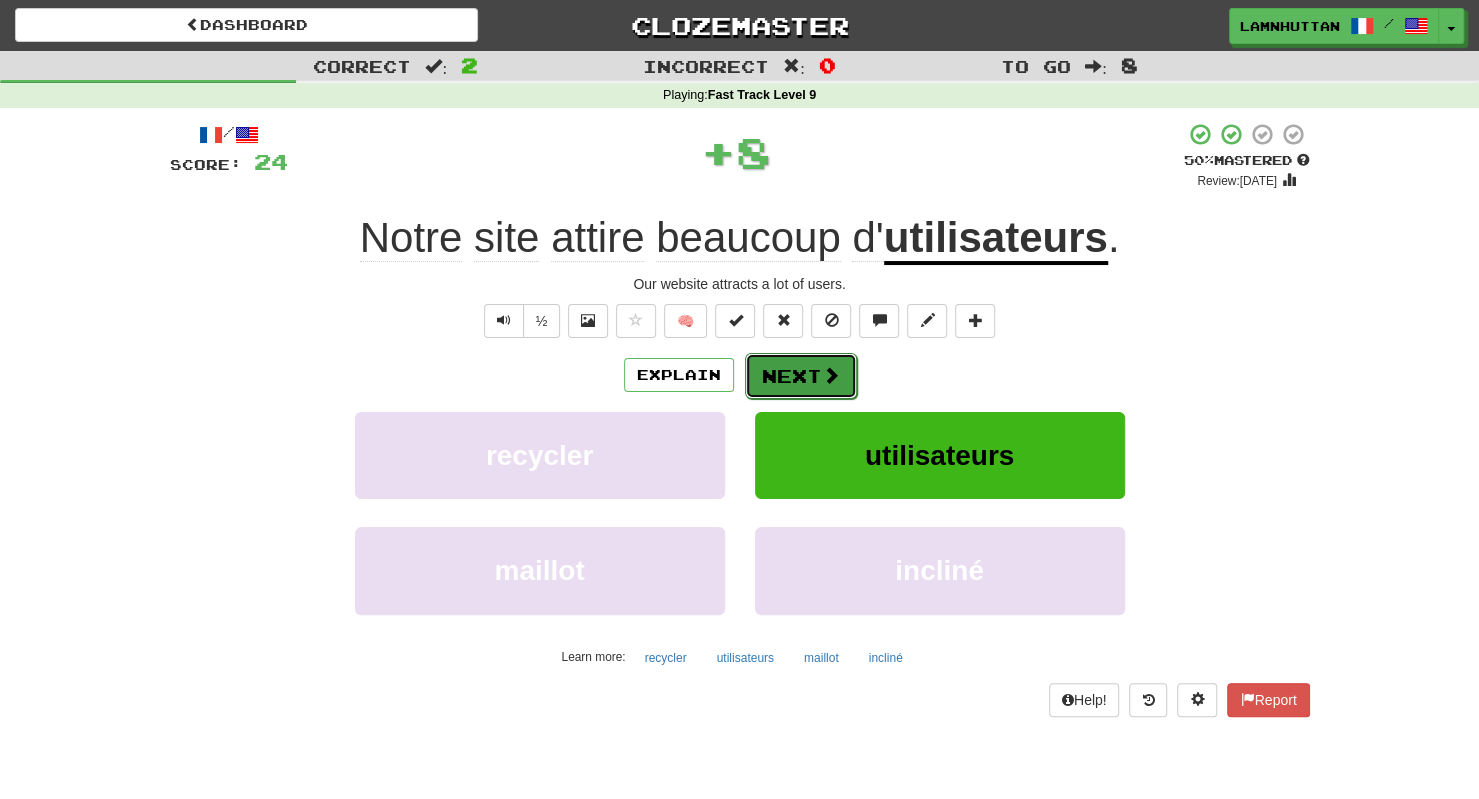 click on "Next" at bounding box center [801, 376] 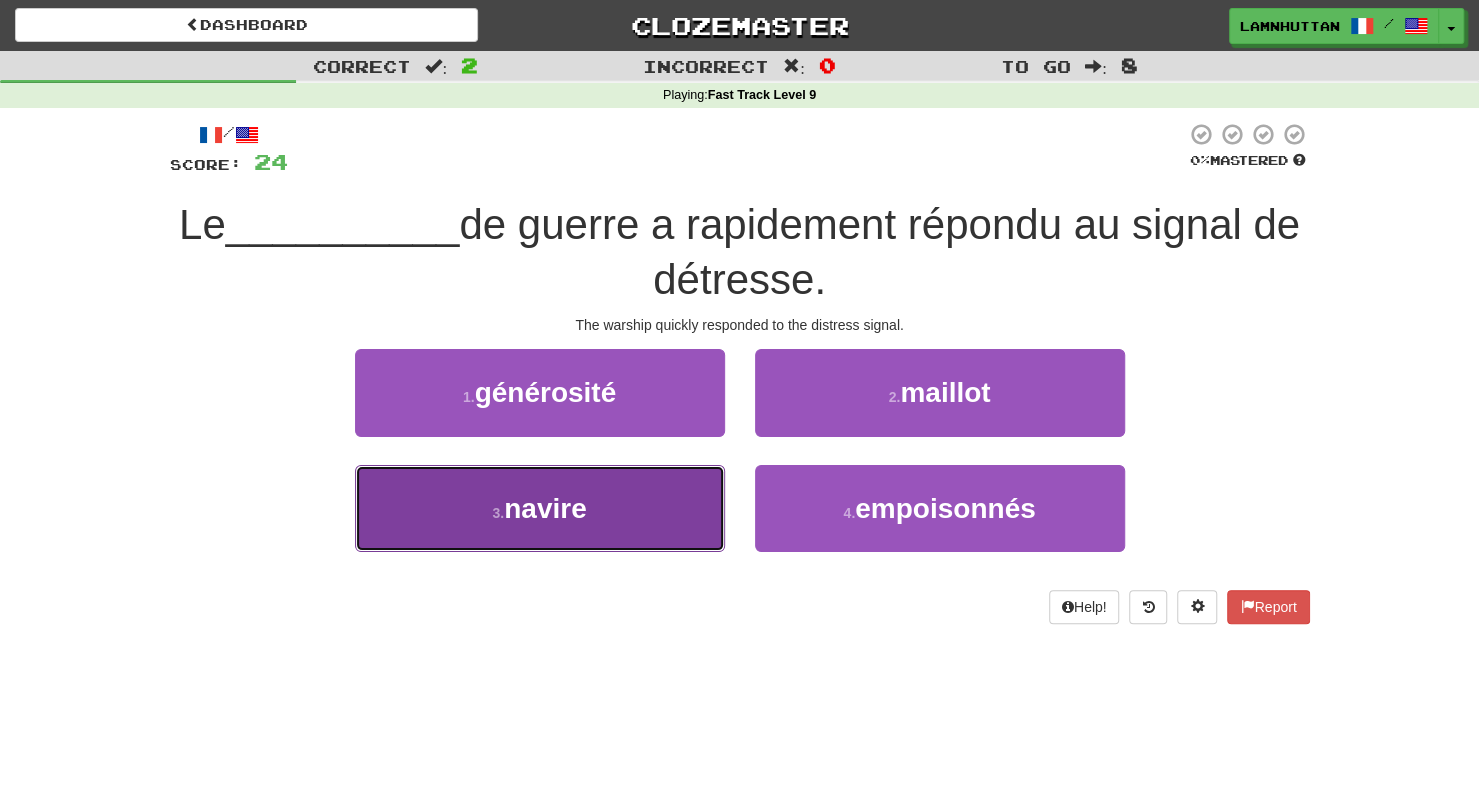 click on "3 .  navire" at bounding box center [540, 508] 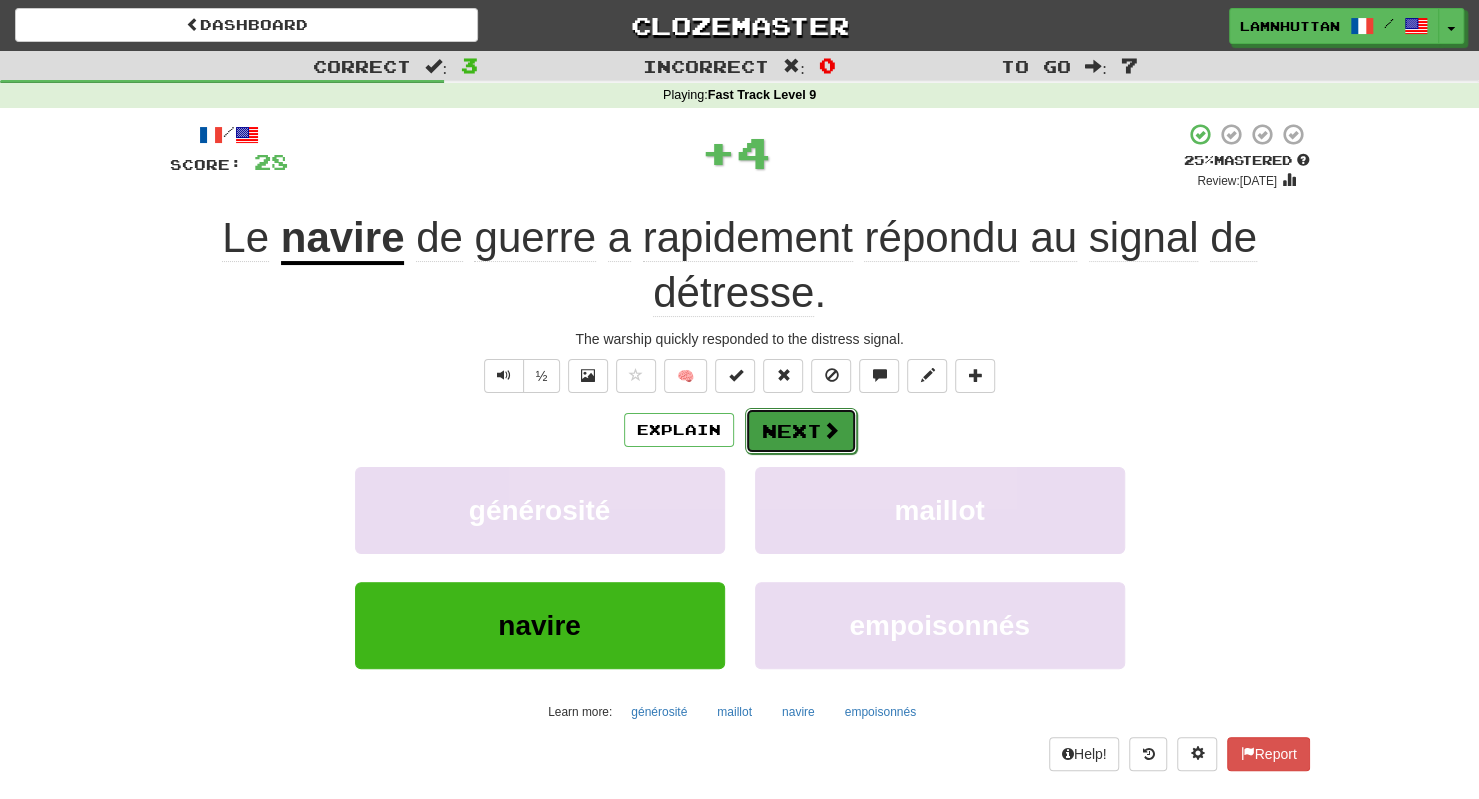 click on "Next" at bounding box center [801, 431] 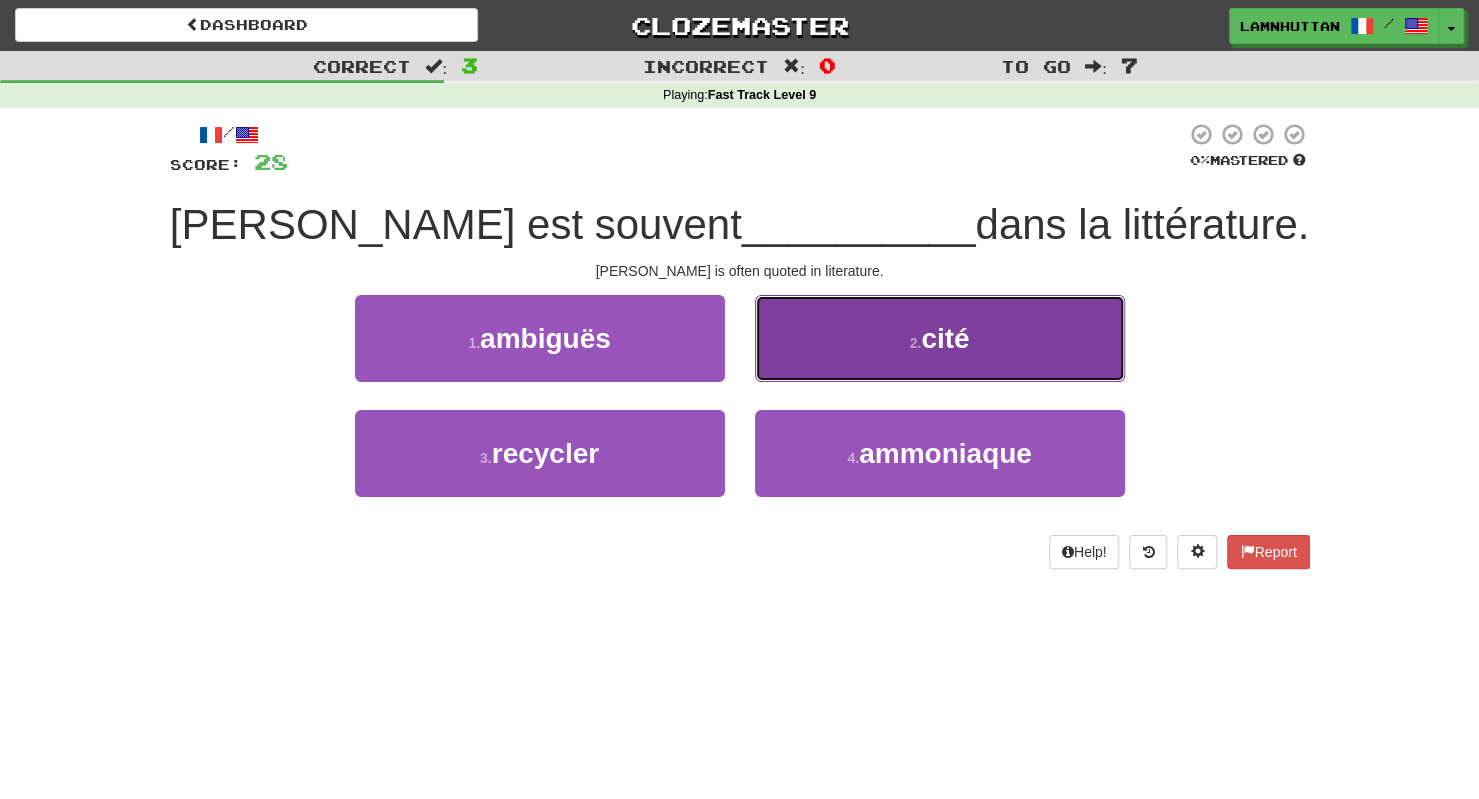 click on "2 .  cité" at bounding box center (940, 338) 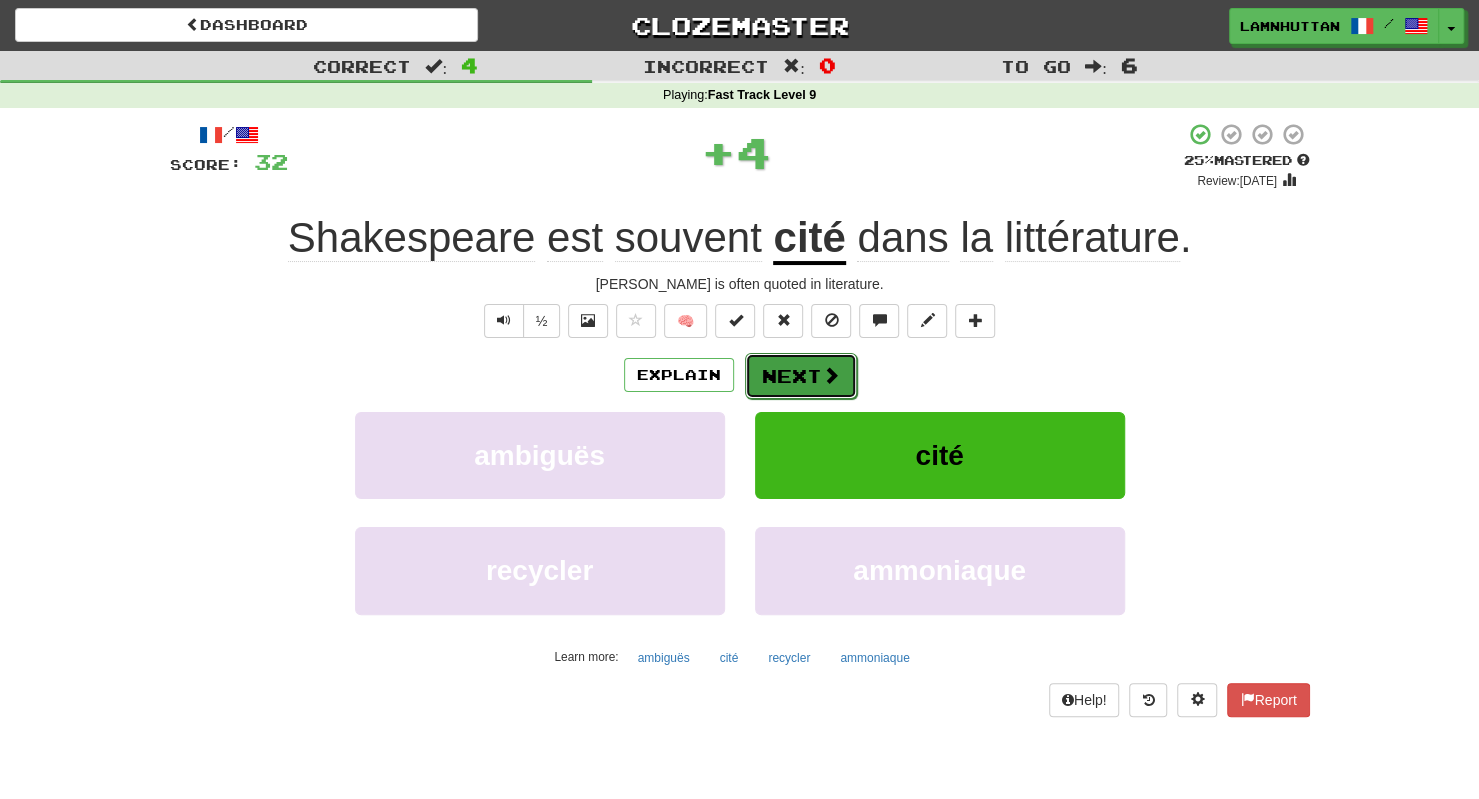 click on "Next" at bounding box center (801, 376) 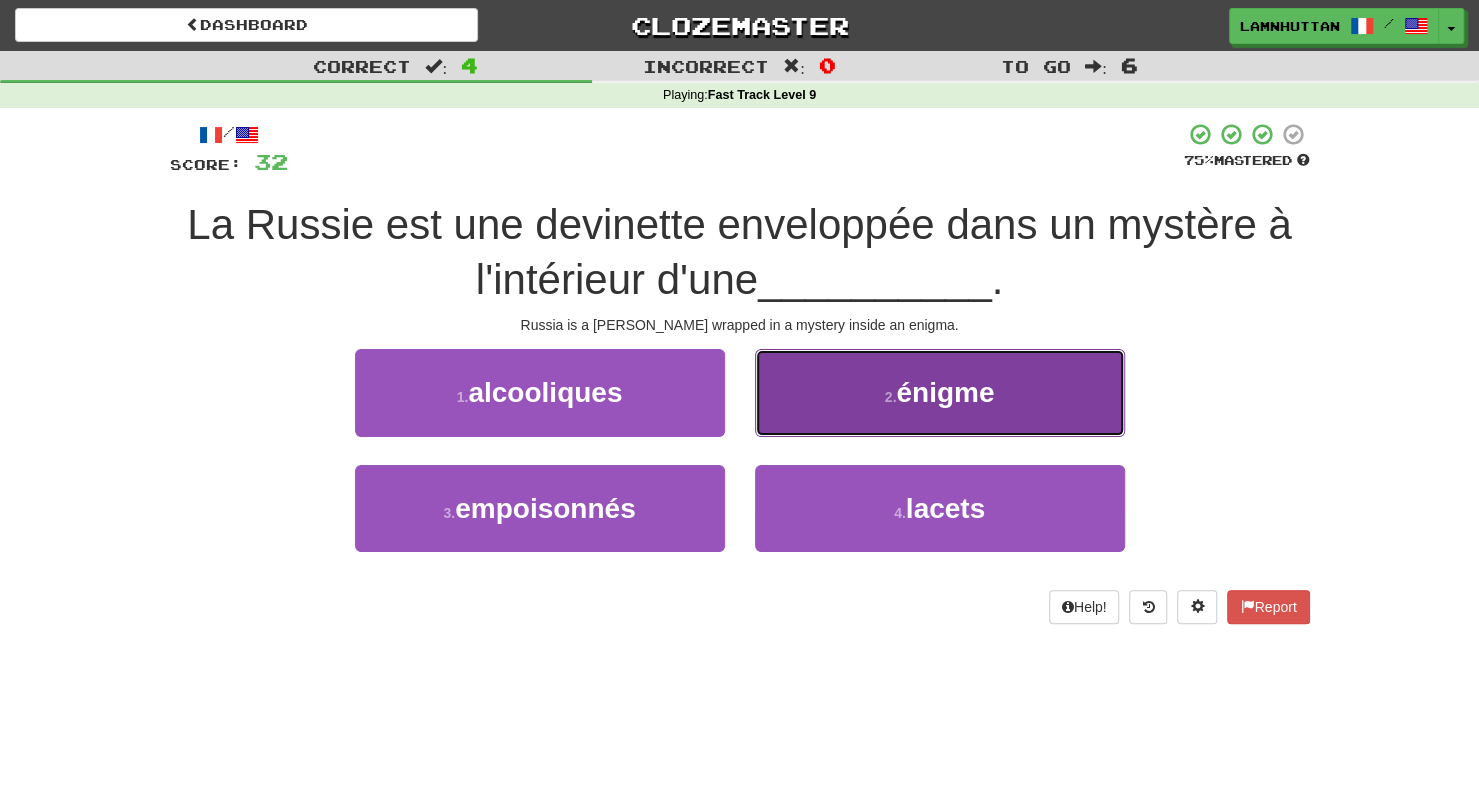 click on "2 .  énigme" at bounding box center (940, 392) 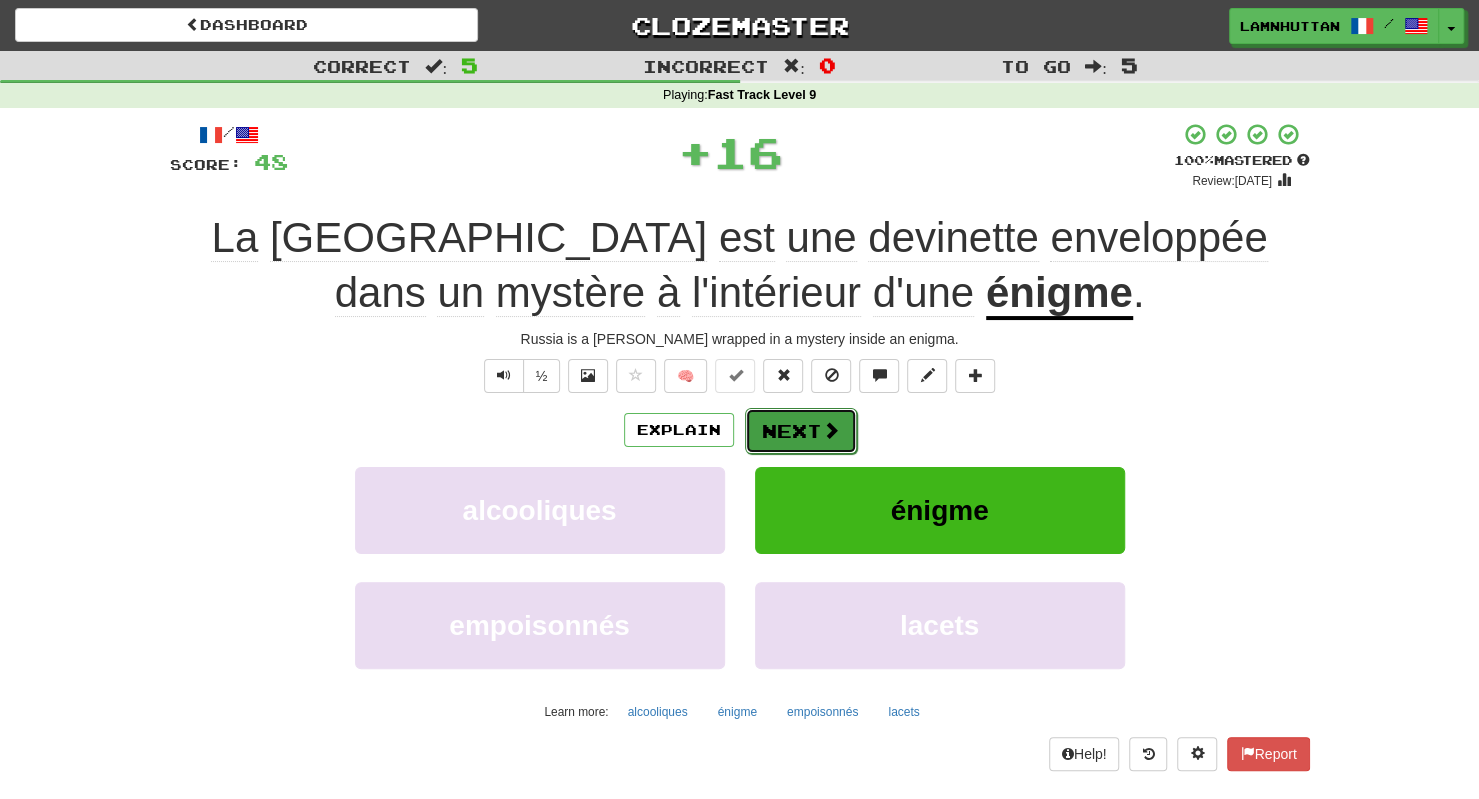 click on "Next" at bounding box center [801, 431] 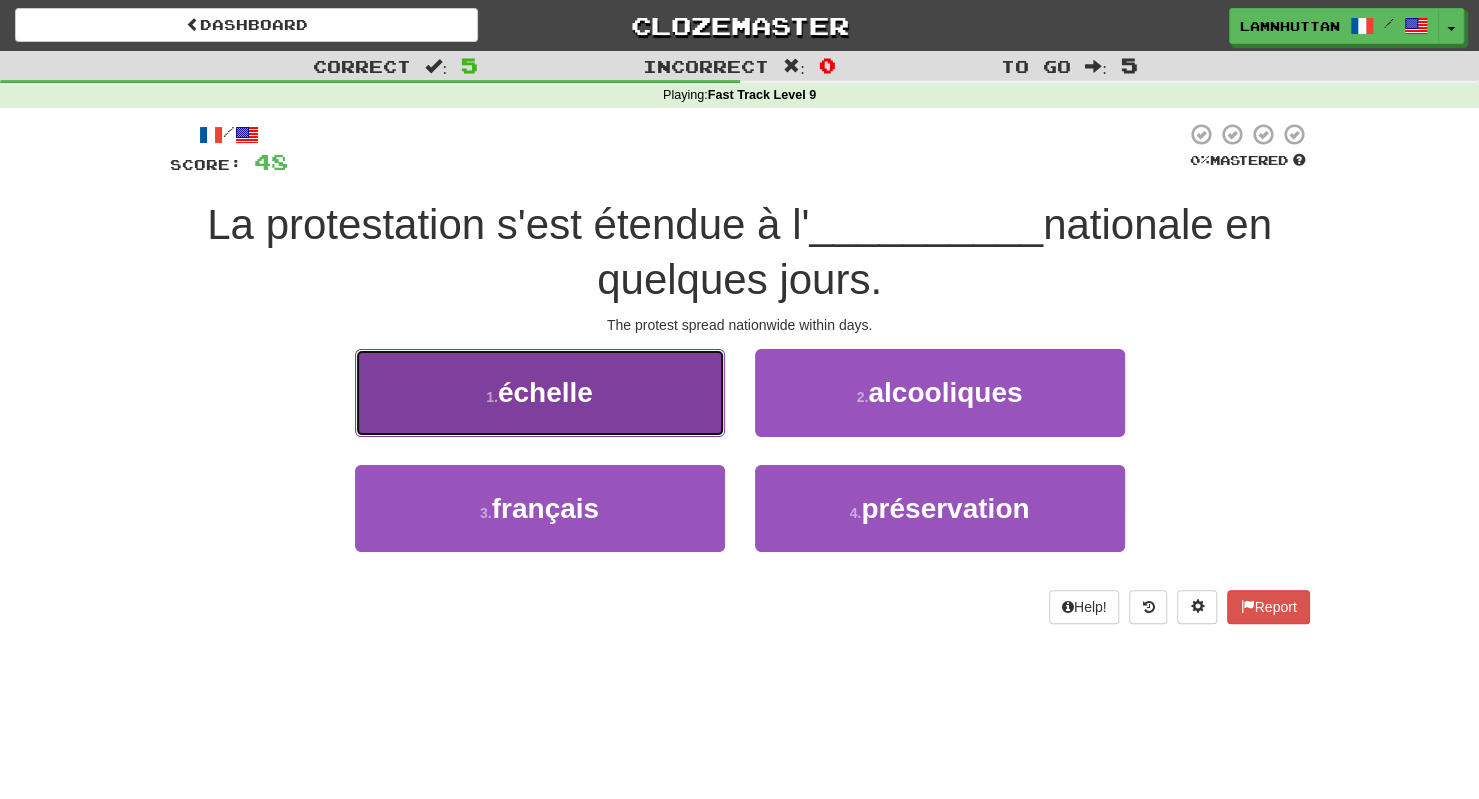 click on "1 .  échelle" at bounding box center [540, 392] 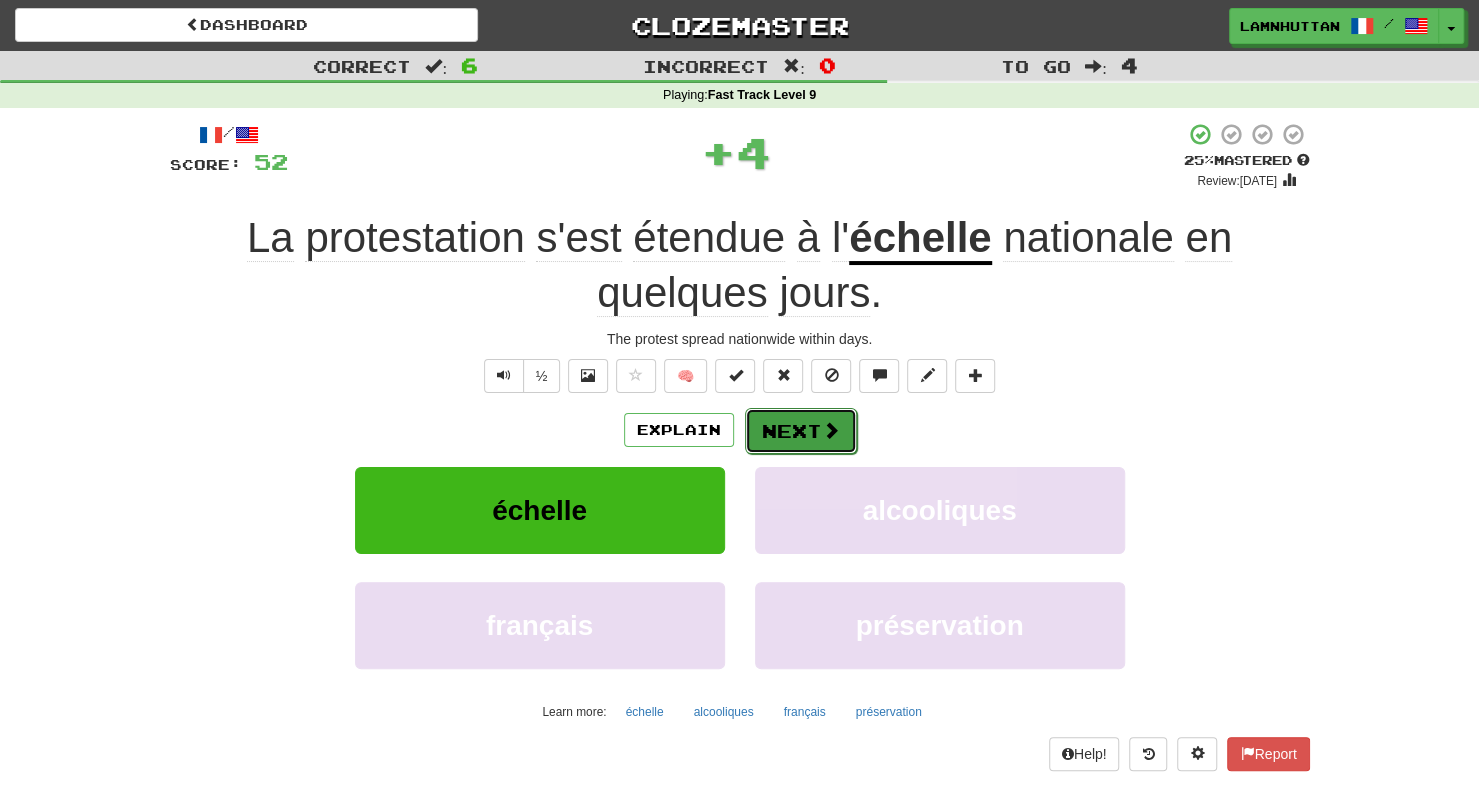 click on "Next" at bounding box center [801, 431] 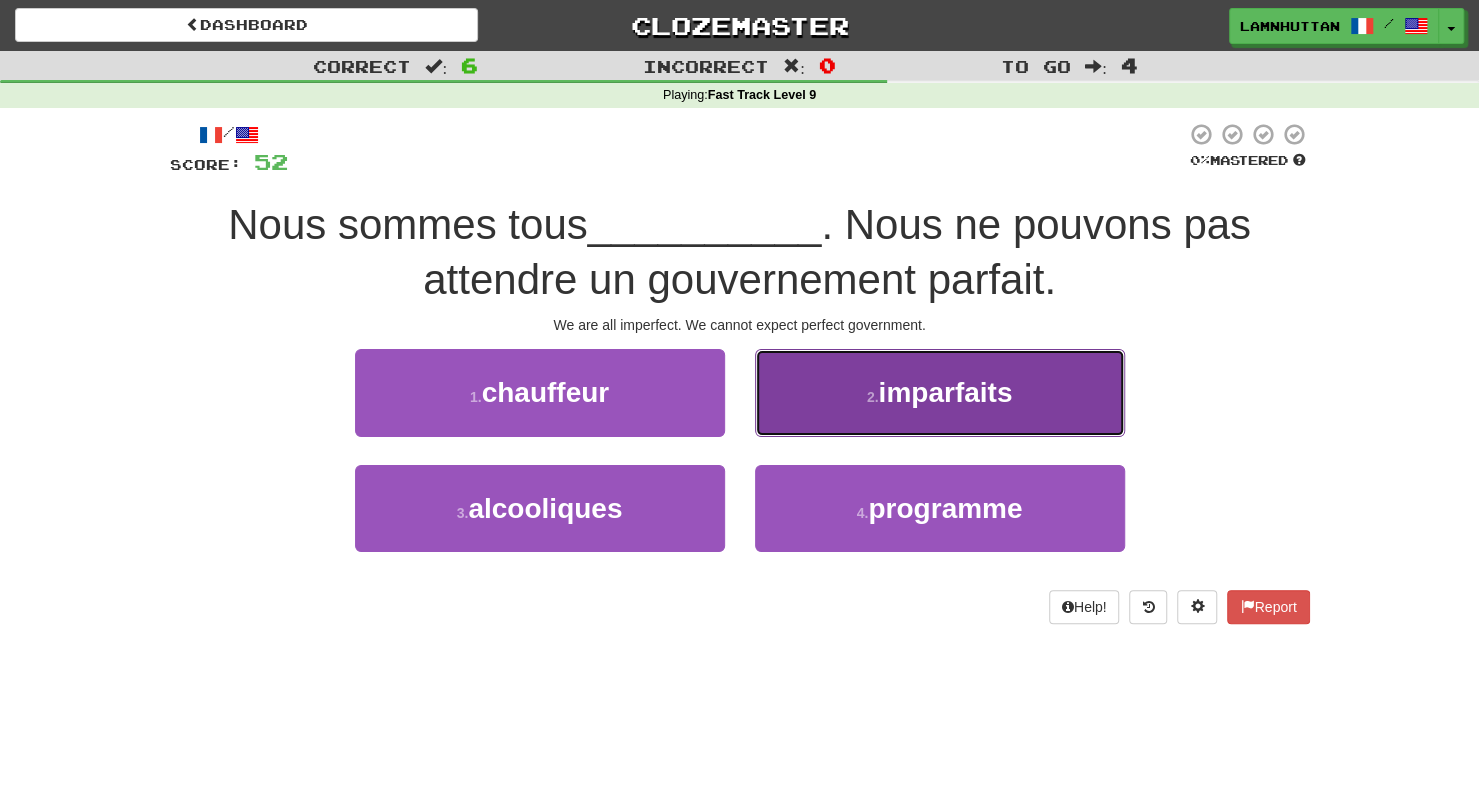 drag, startPoint x: 829, startPoint y: 407, endPoint x: 808, endPoint y: 425, distance: 27.658634 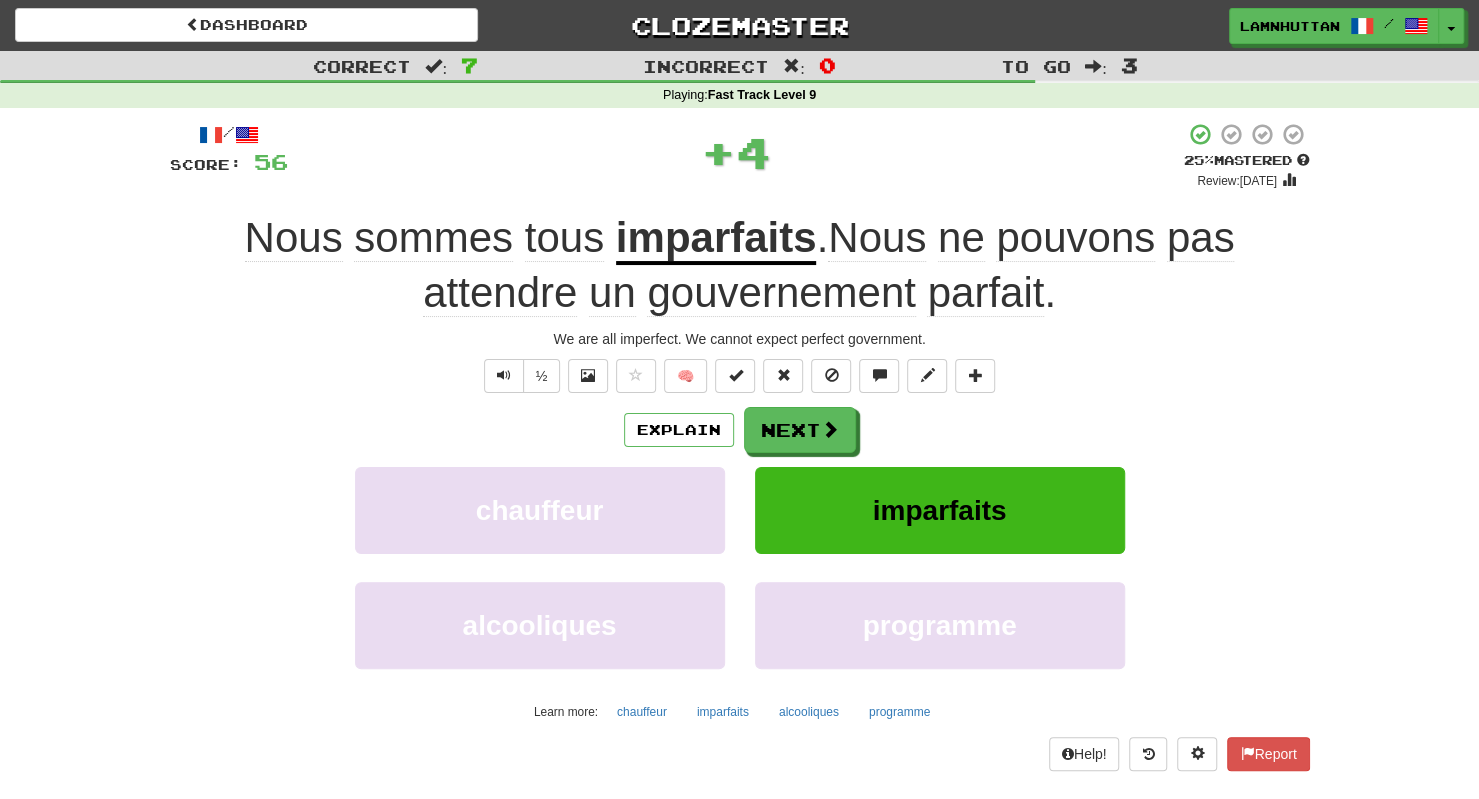 click on "Next" at bounding box center (800, 430) 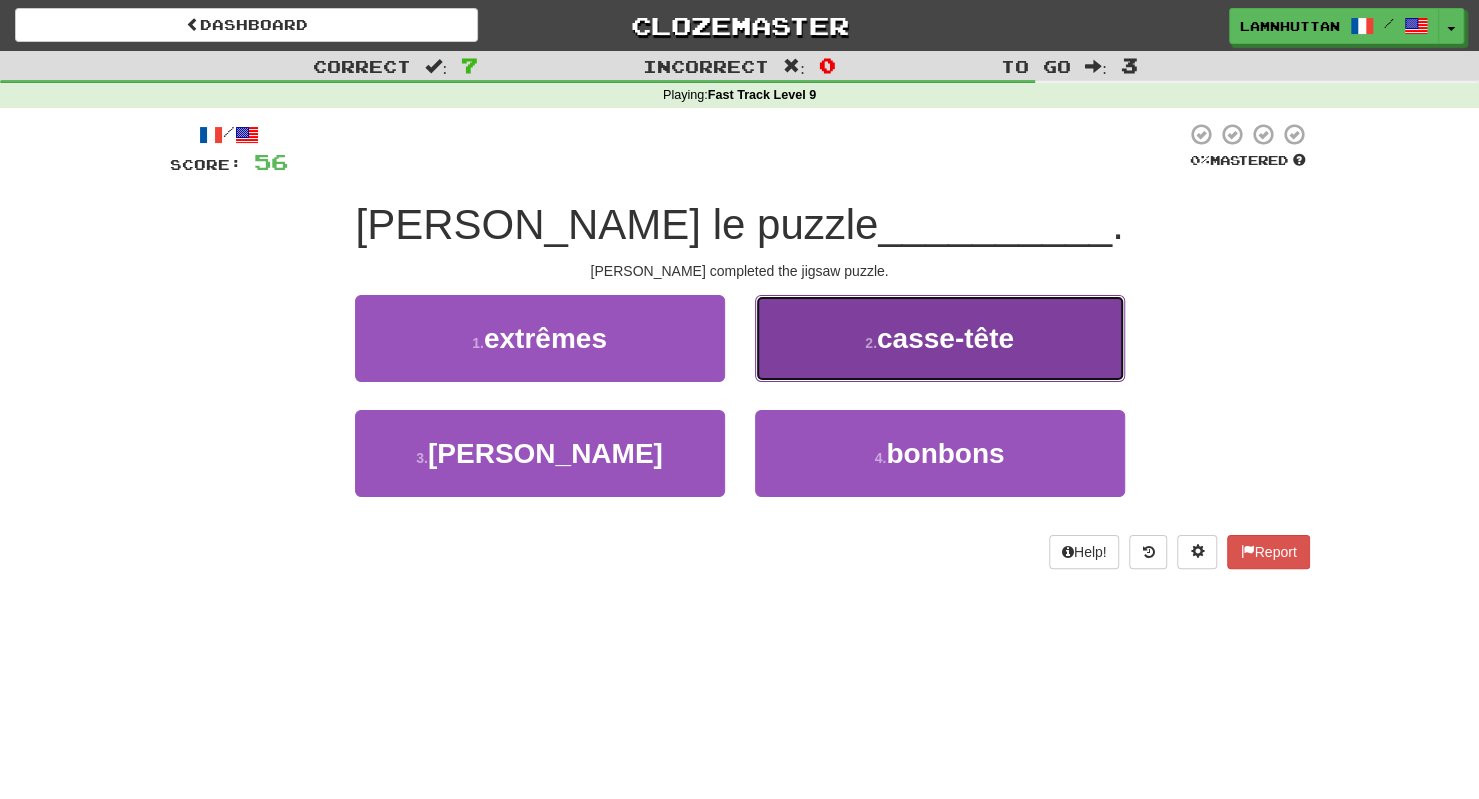 click on "2 .  casse-tête" at bounding box center (940, 338) 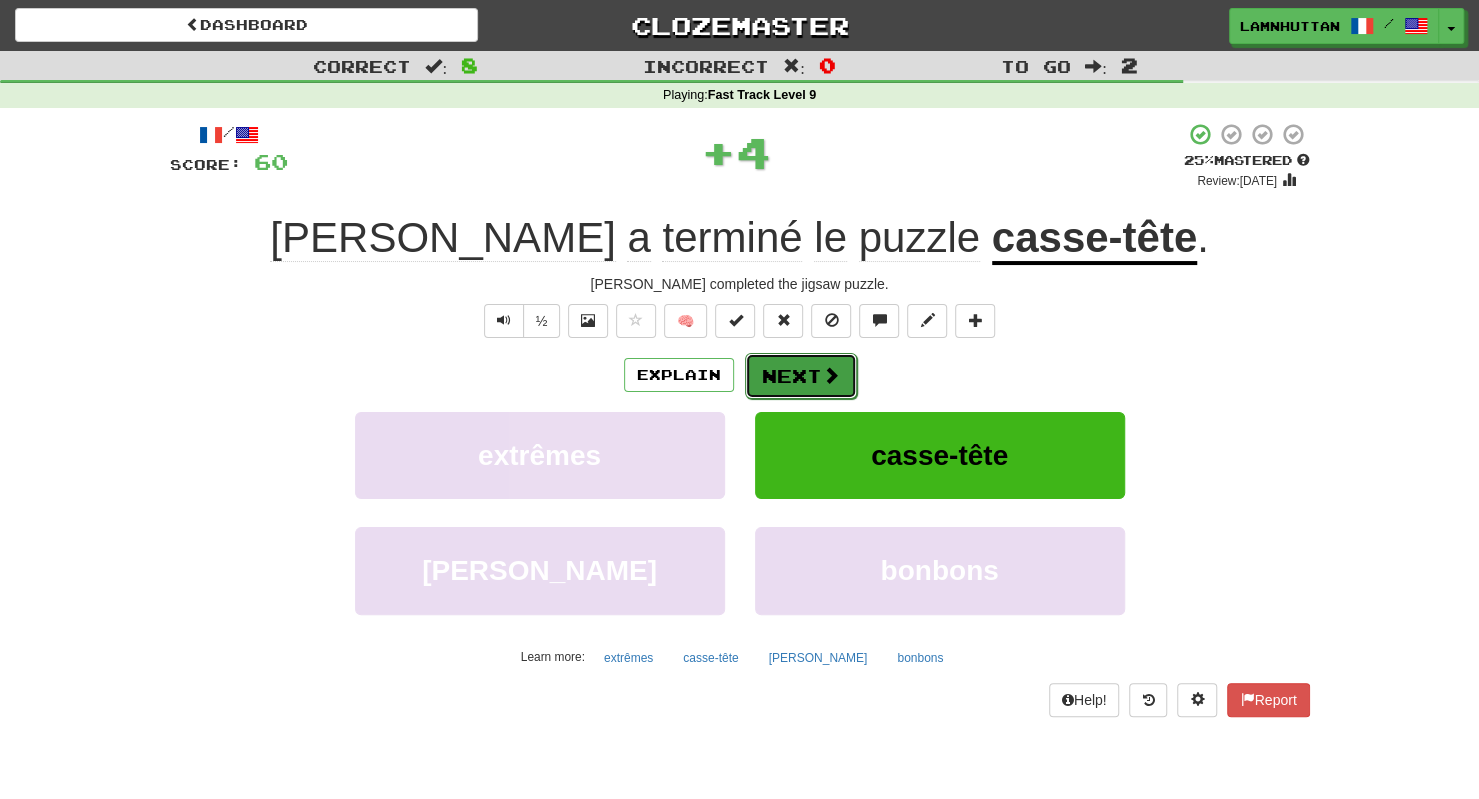 click on "Next" at bounding box center [801, 376] 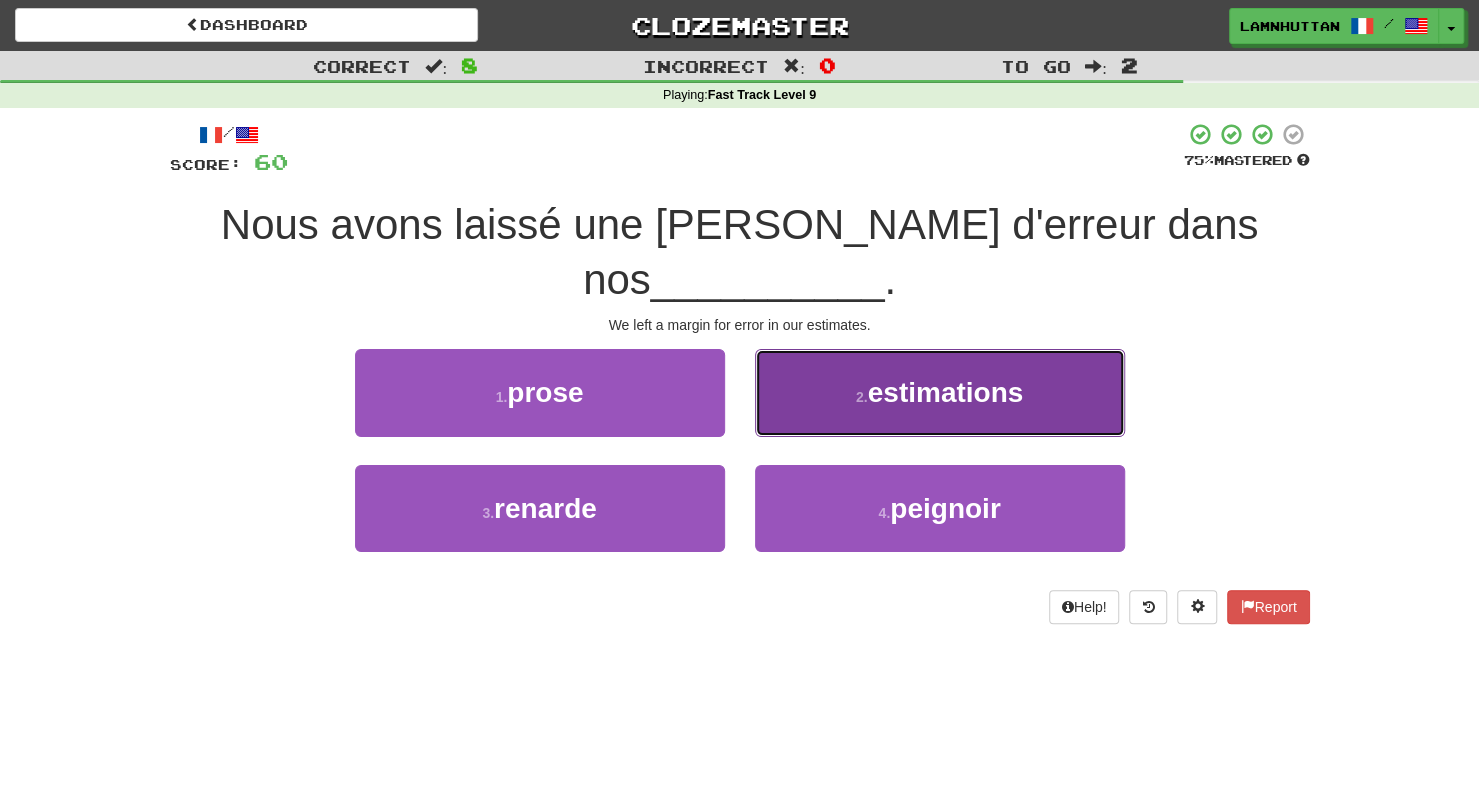 click on "2 .  estimations" at bounding box center (940, 392) 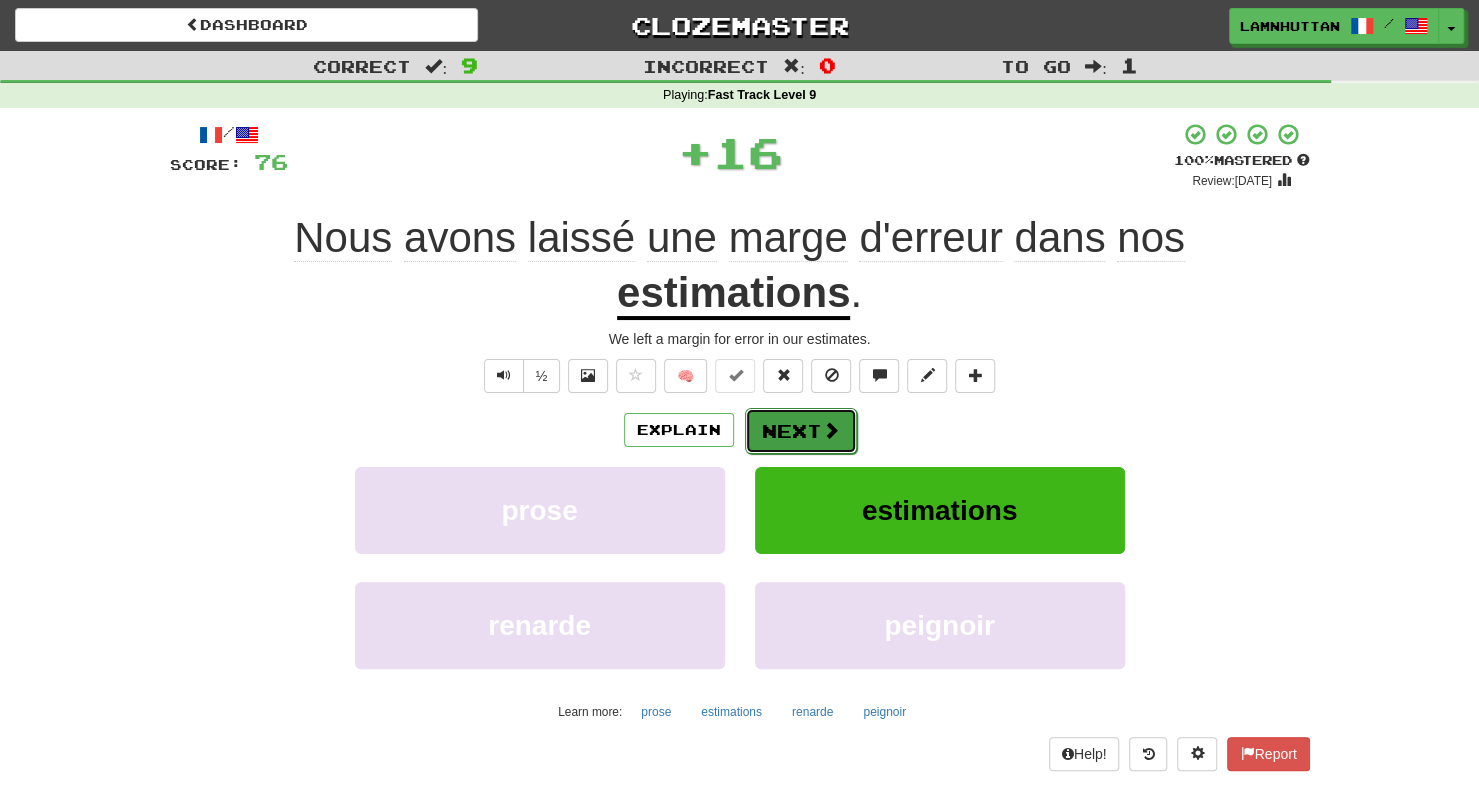click on "Next" at bounding box center (801, 431) 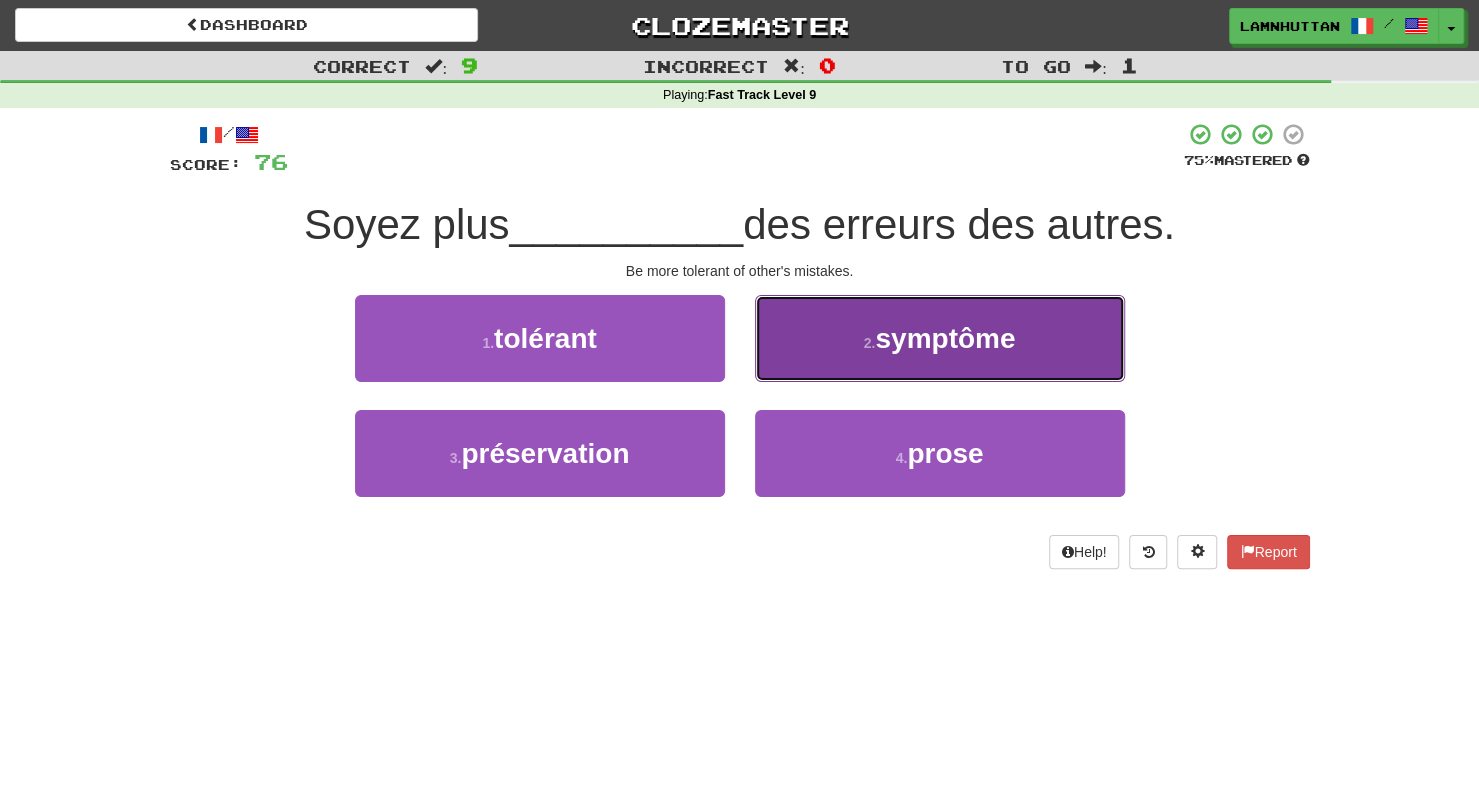 click on "2 .  symptôme" at bounding box center [940, 338] 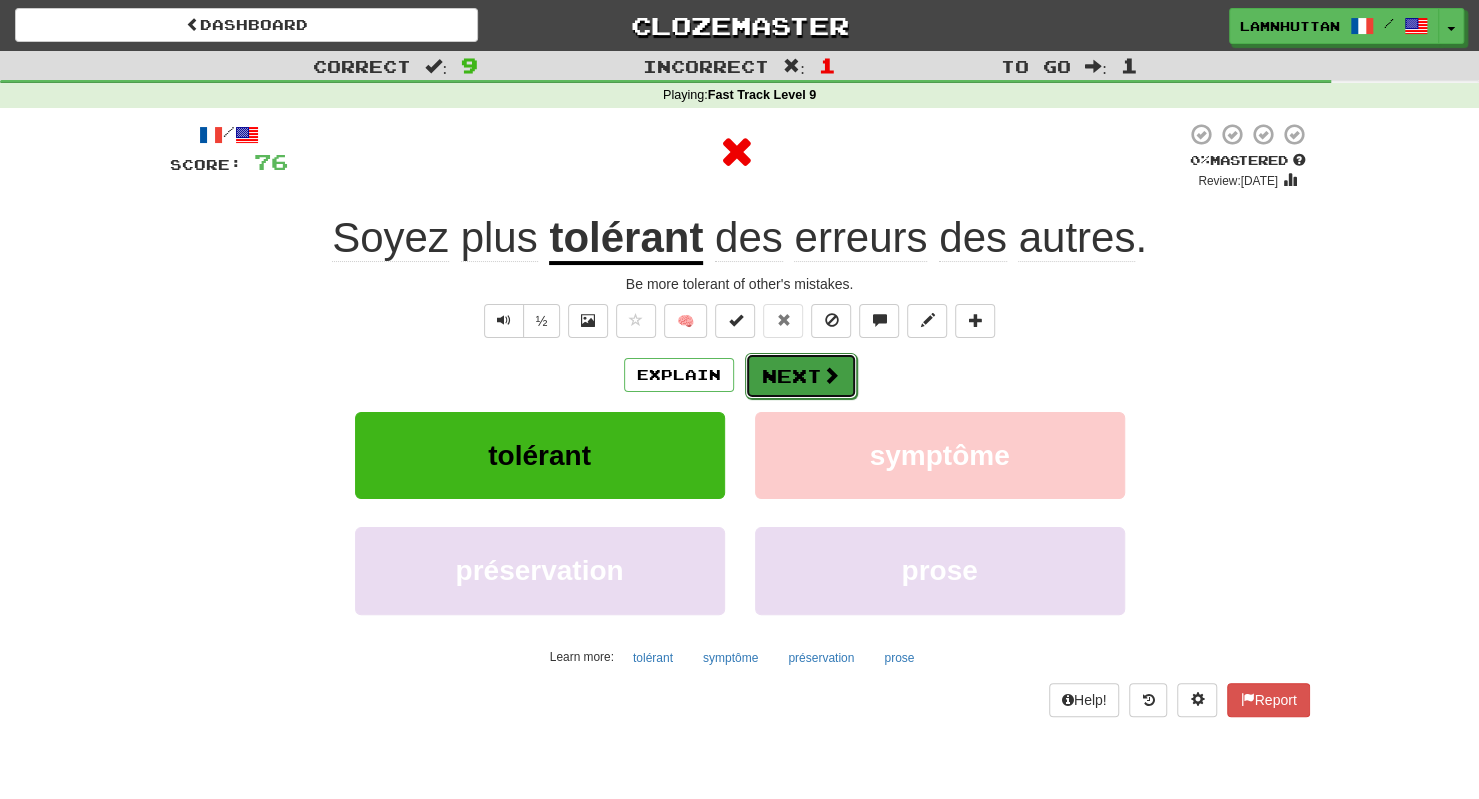 click on "Next" at bounding box center [801, 376] 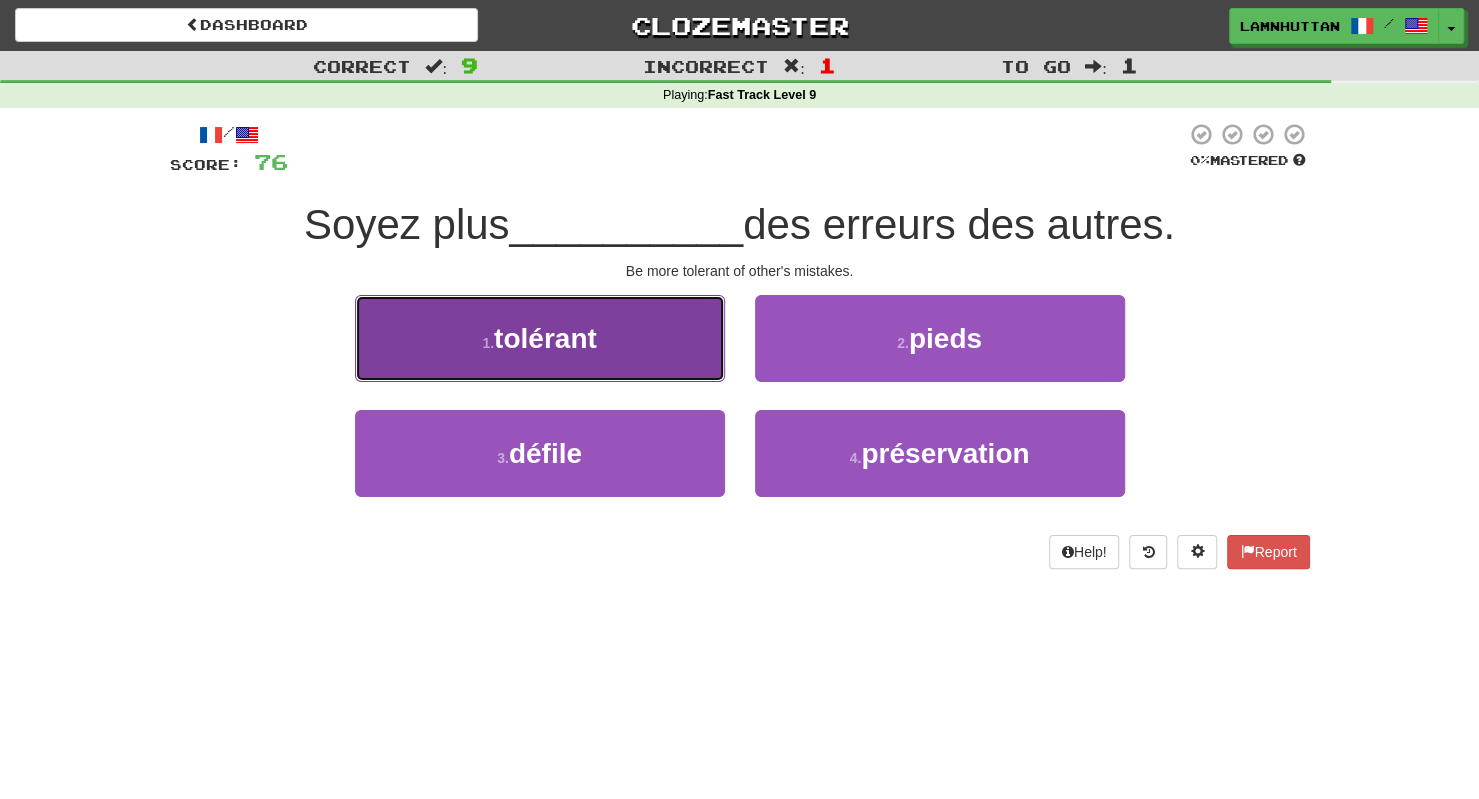 click on "1 .  tolérant" at bounding box center [540, 338] 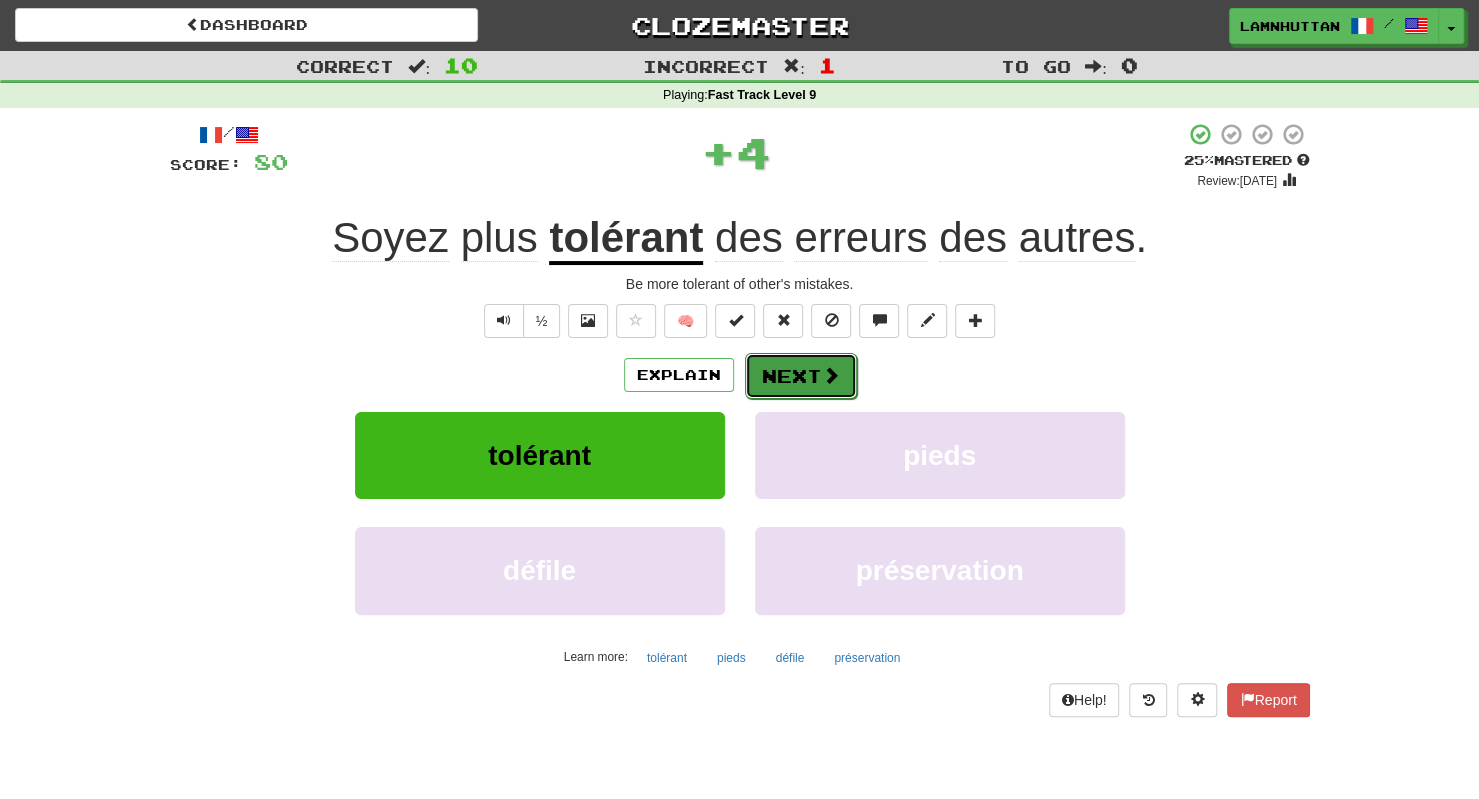 click on "Next" at bounding box center [801, 376] 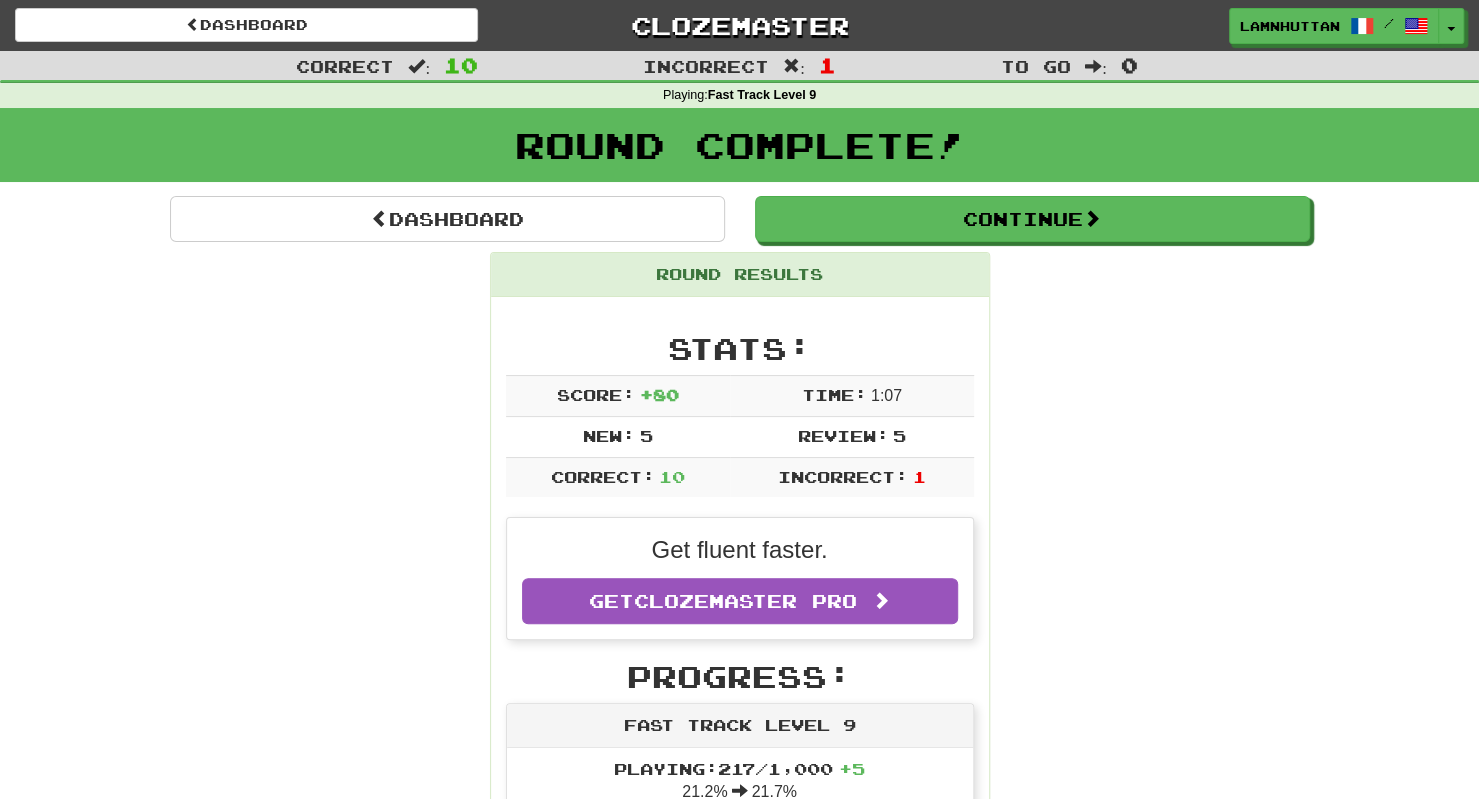 click on "Round Complete!" at bounding box center [739, 152] 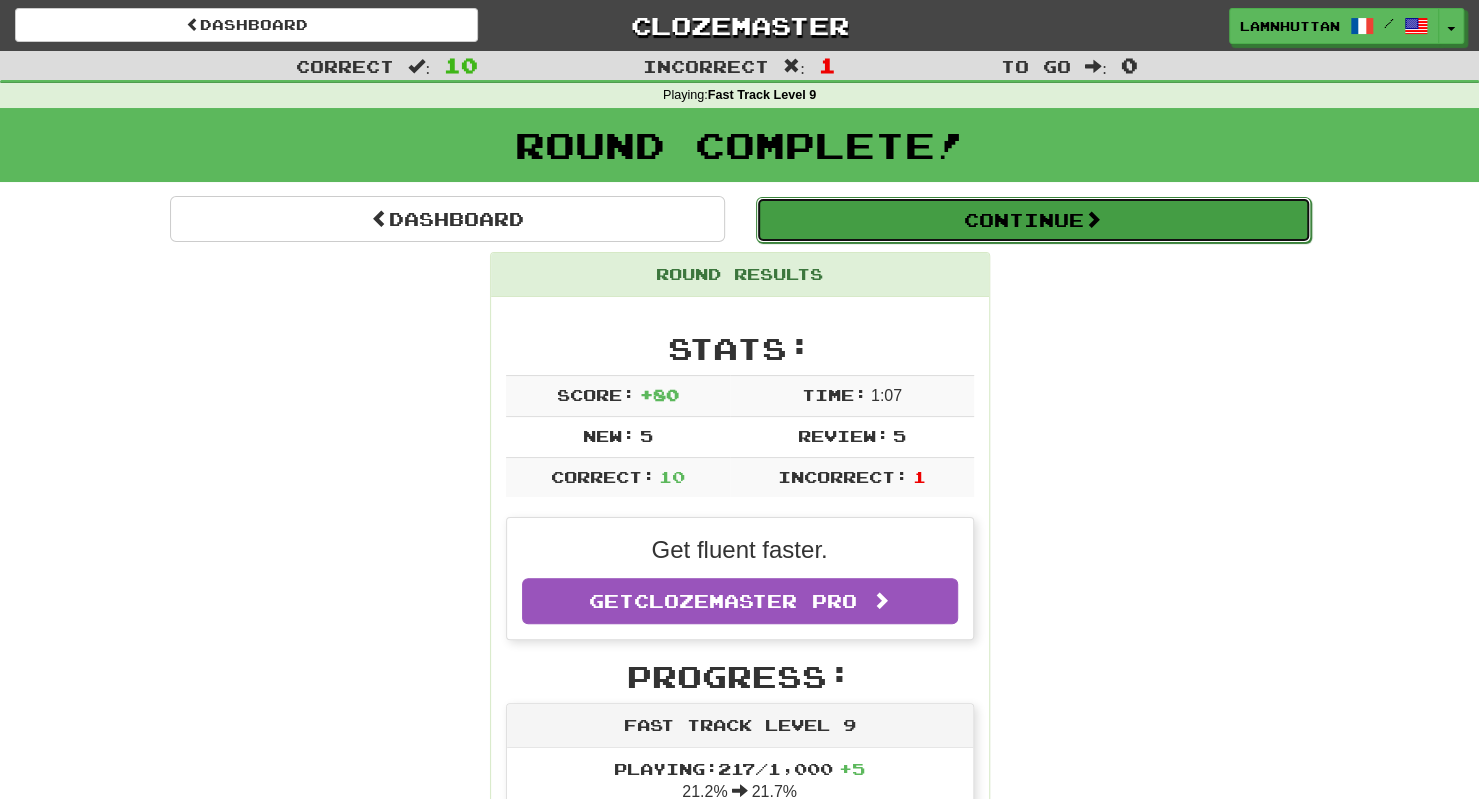 click on "Continue" at bounding box center (1033, 220) 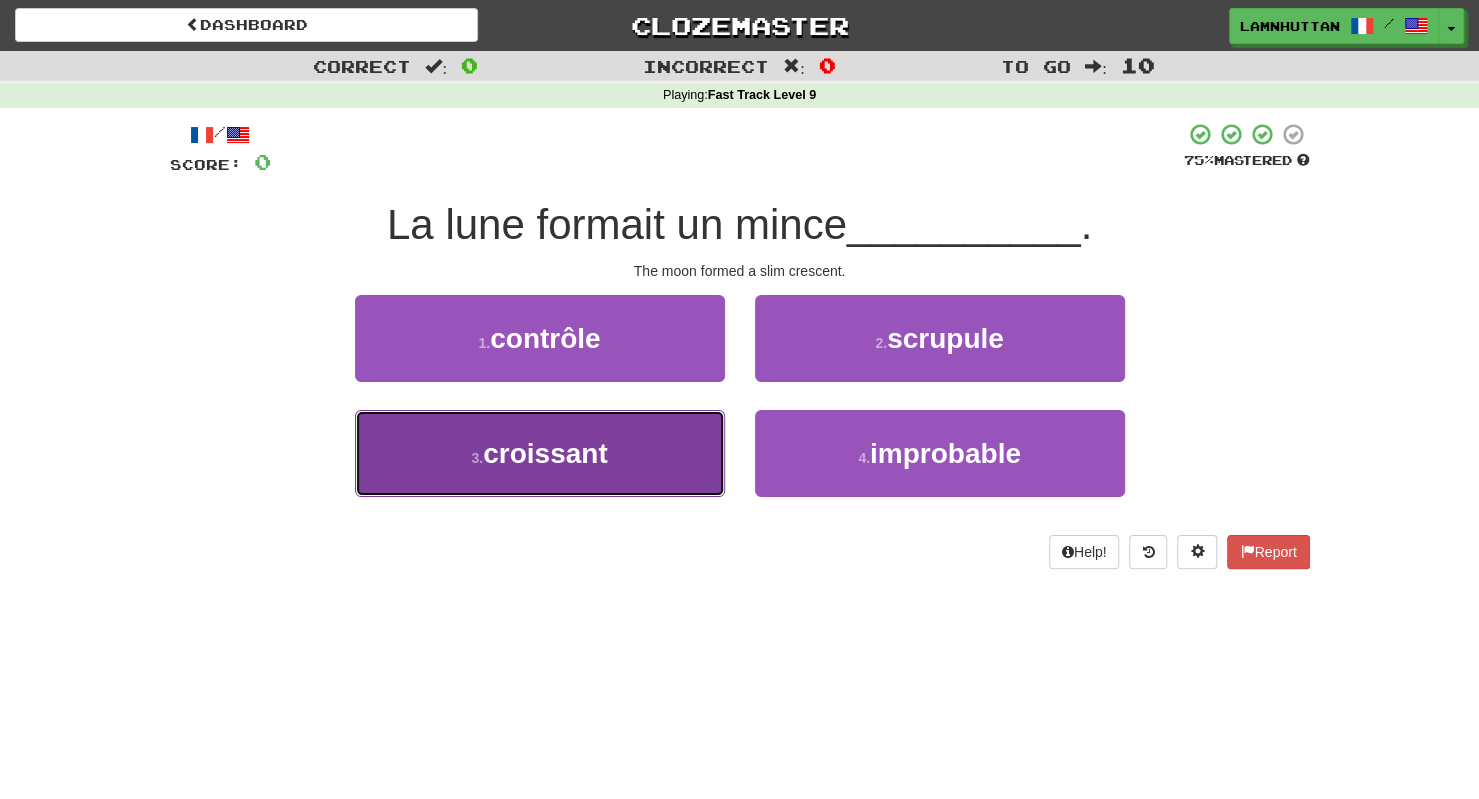 click on "3 .  croissant" at bounding box center (540, 453) 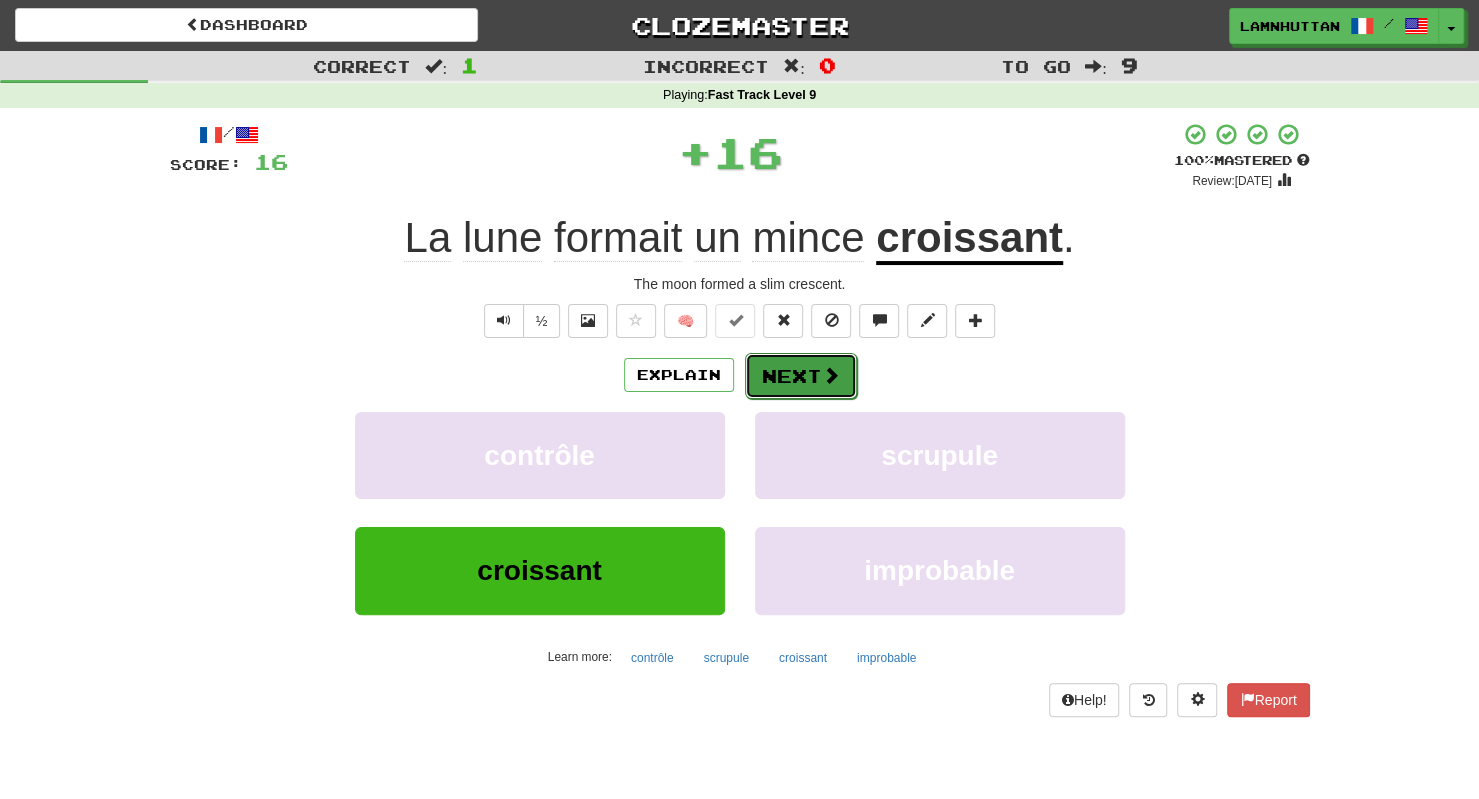 click on "Next" at bounding box center [801, 376] 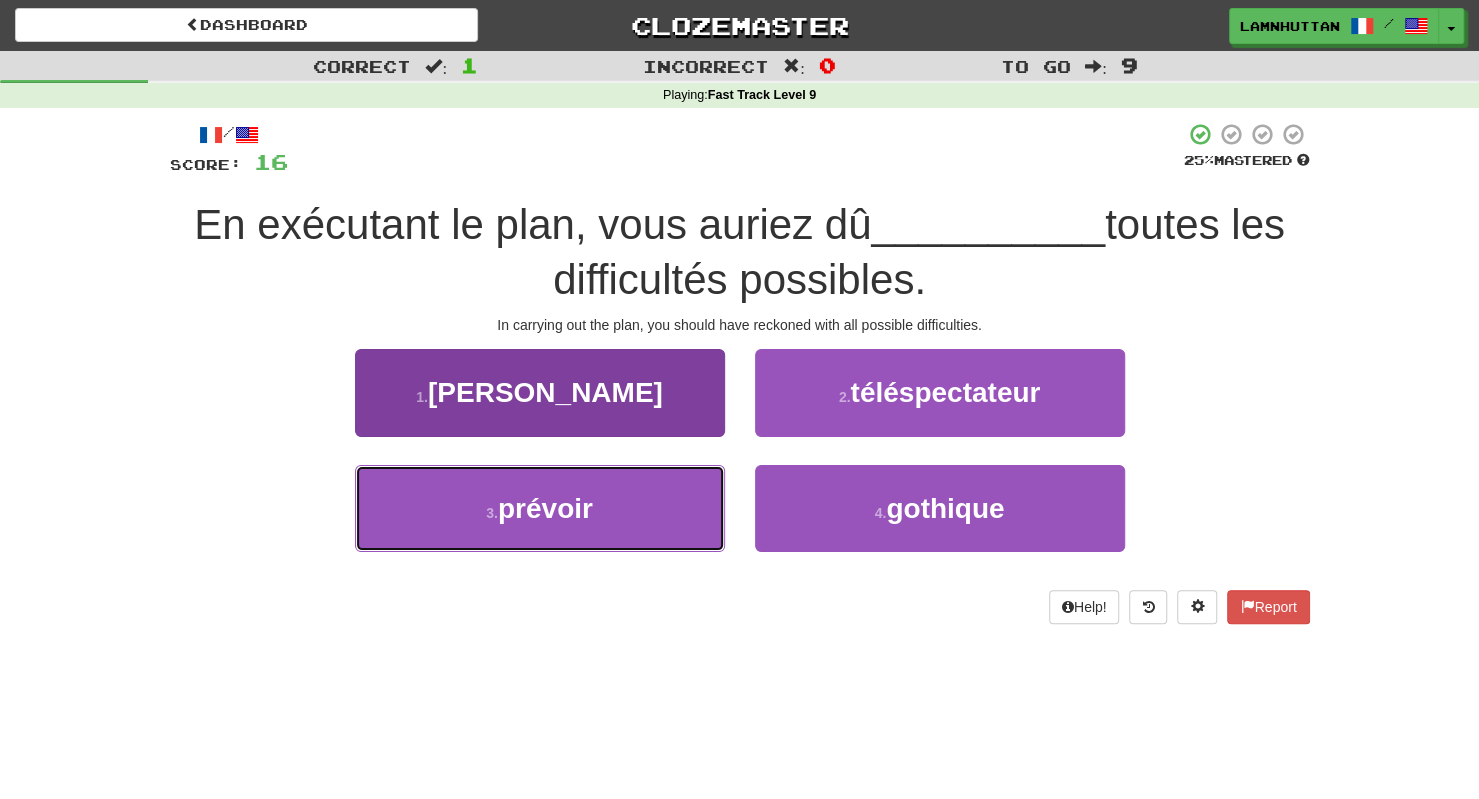 drag, startPoint x: 641, startPoint y: 531, endPoint x: 653, endPoint y: 502, distance: 31.38471 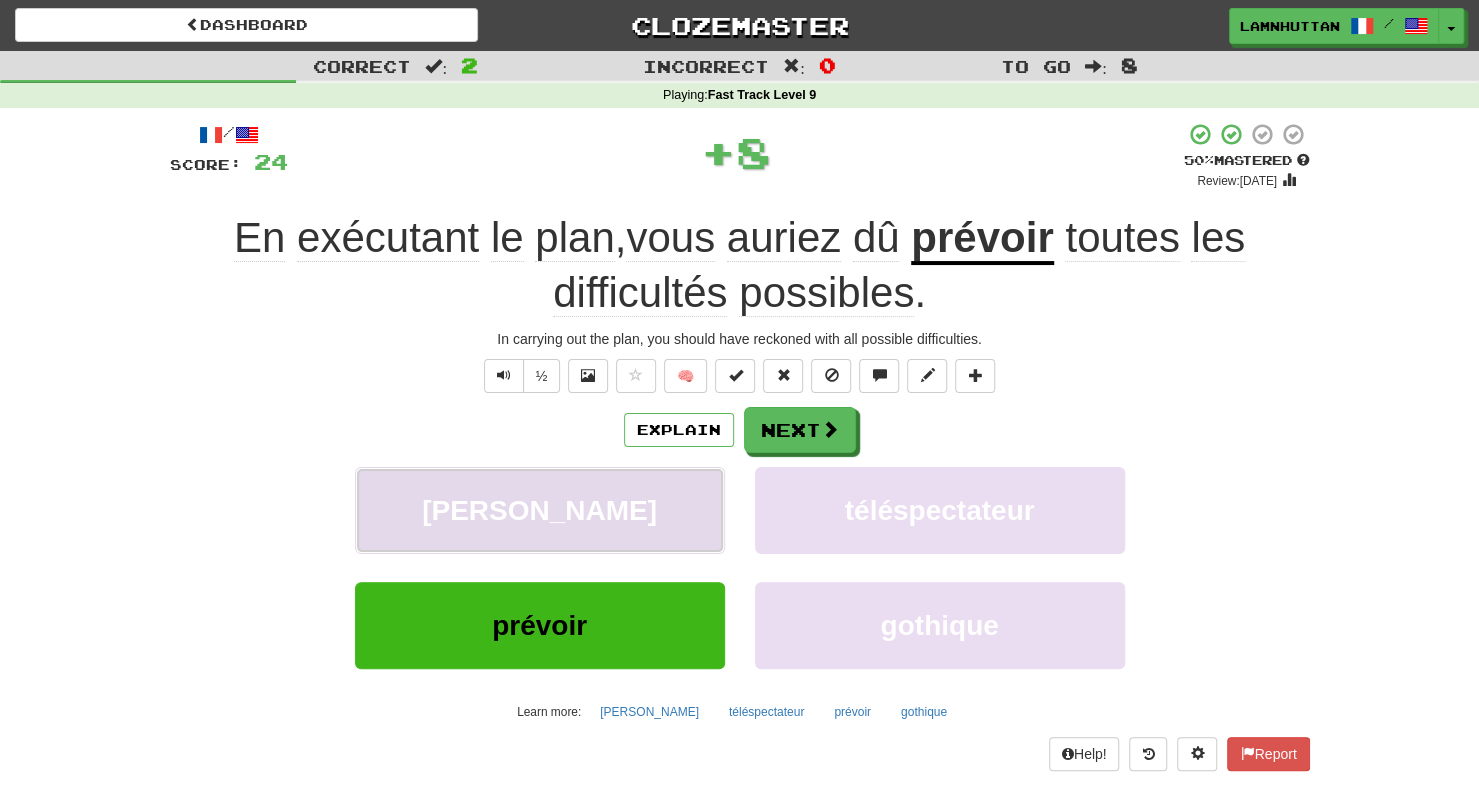 click on "[PERSON_NAME]" at bounding box center (540, 510) 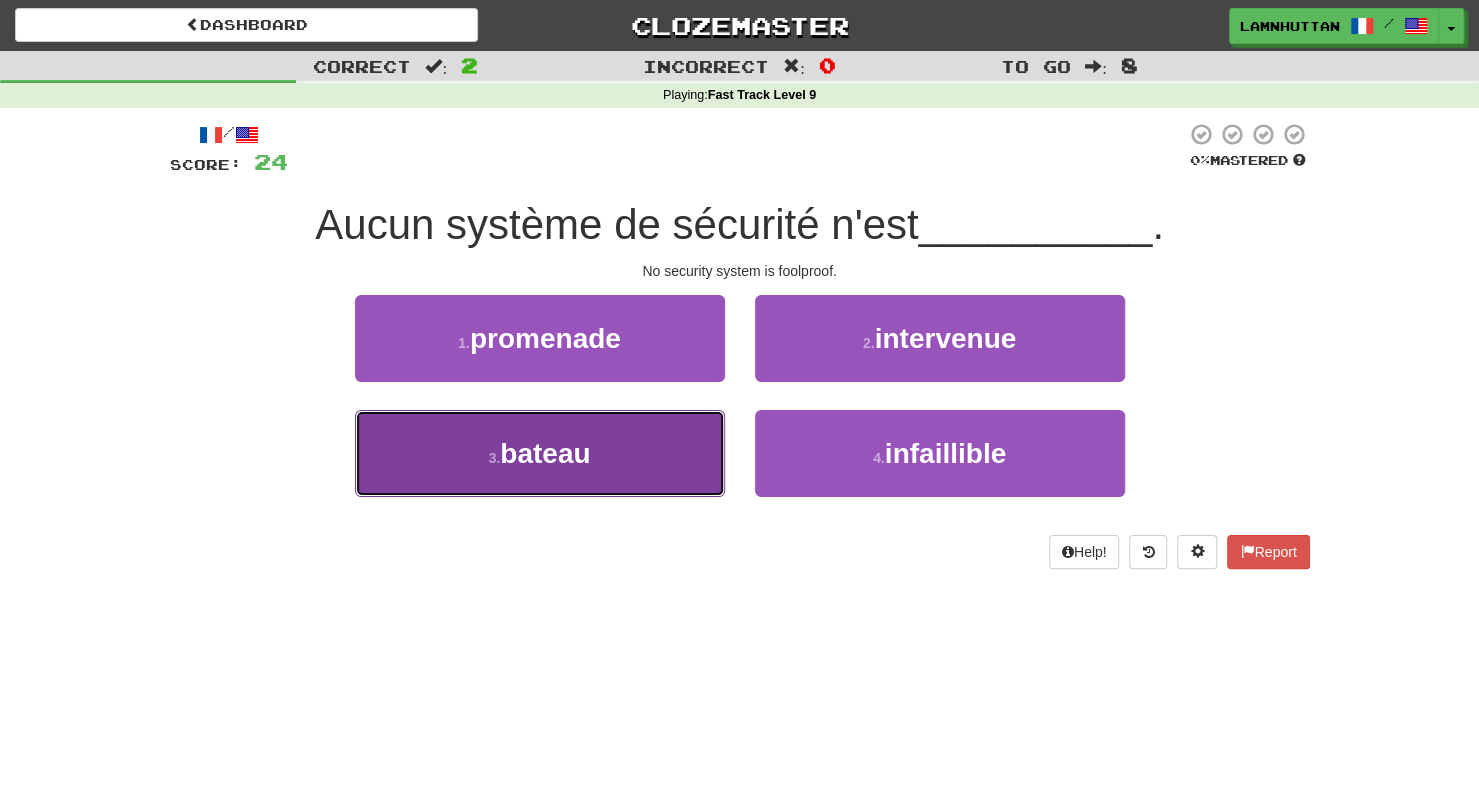 click on "3 .  bateau" at bounding box center (540, 453) 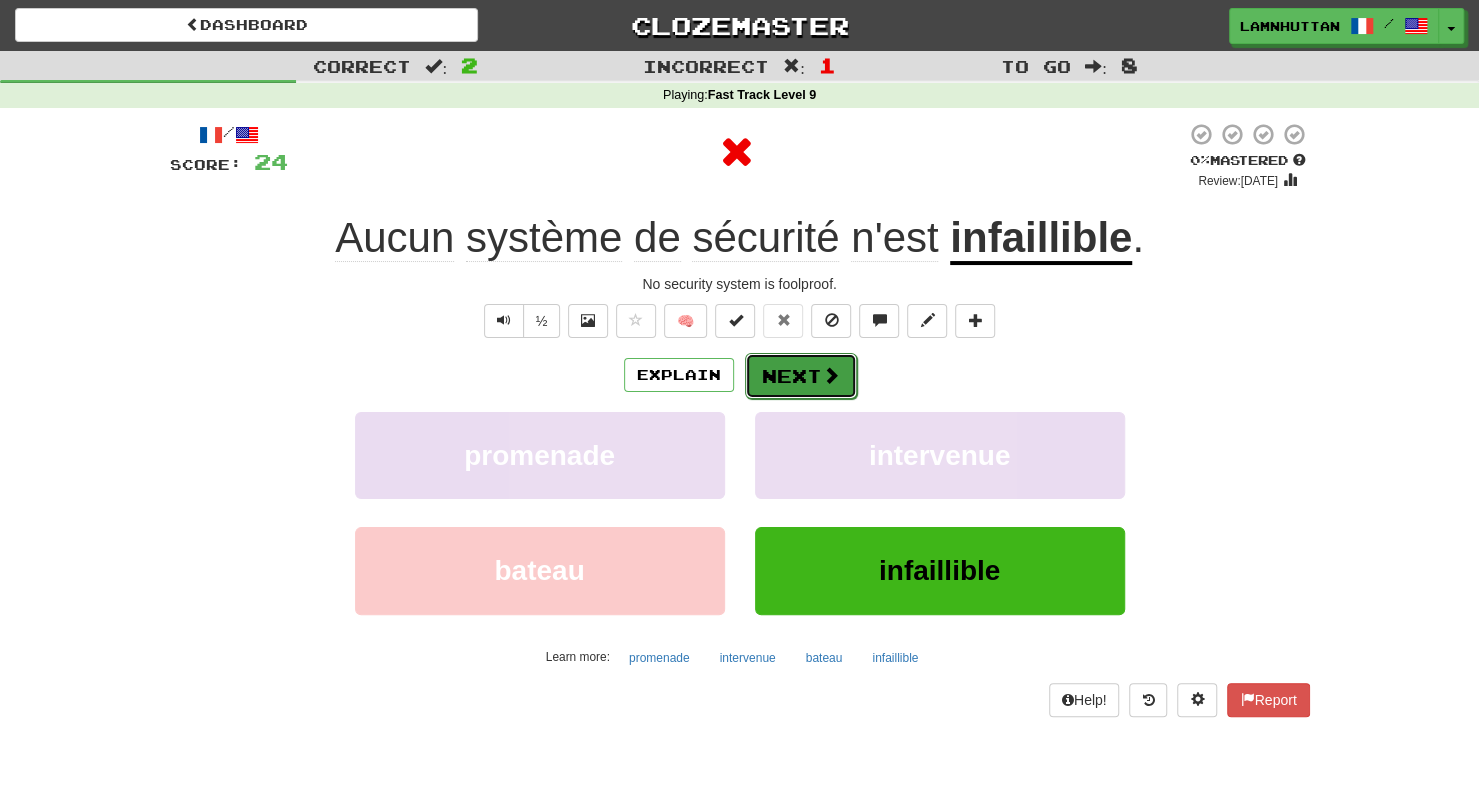 click on "Next" at bounding box center [801, 376] 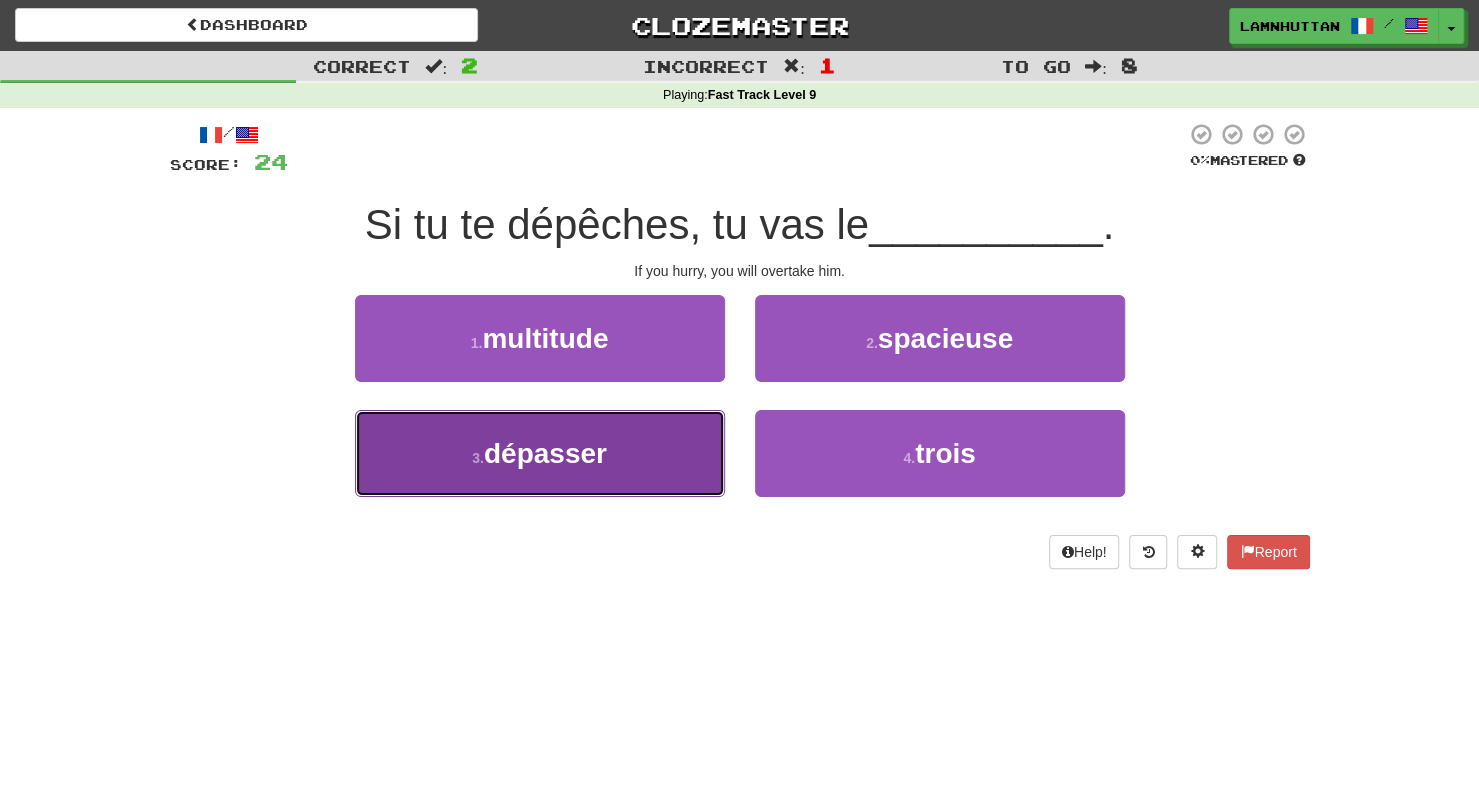 click on "3 .  dépasser" at bounding box center [540, 453] 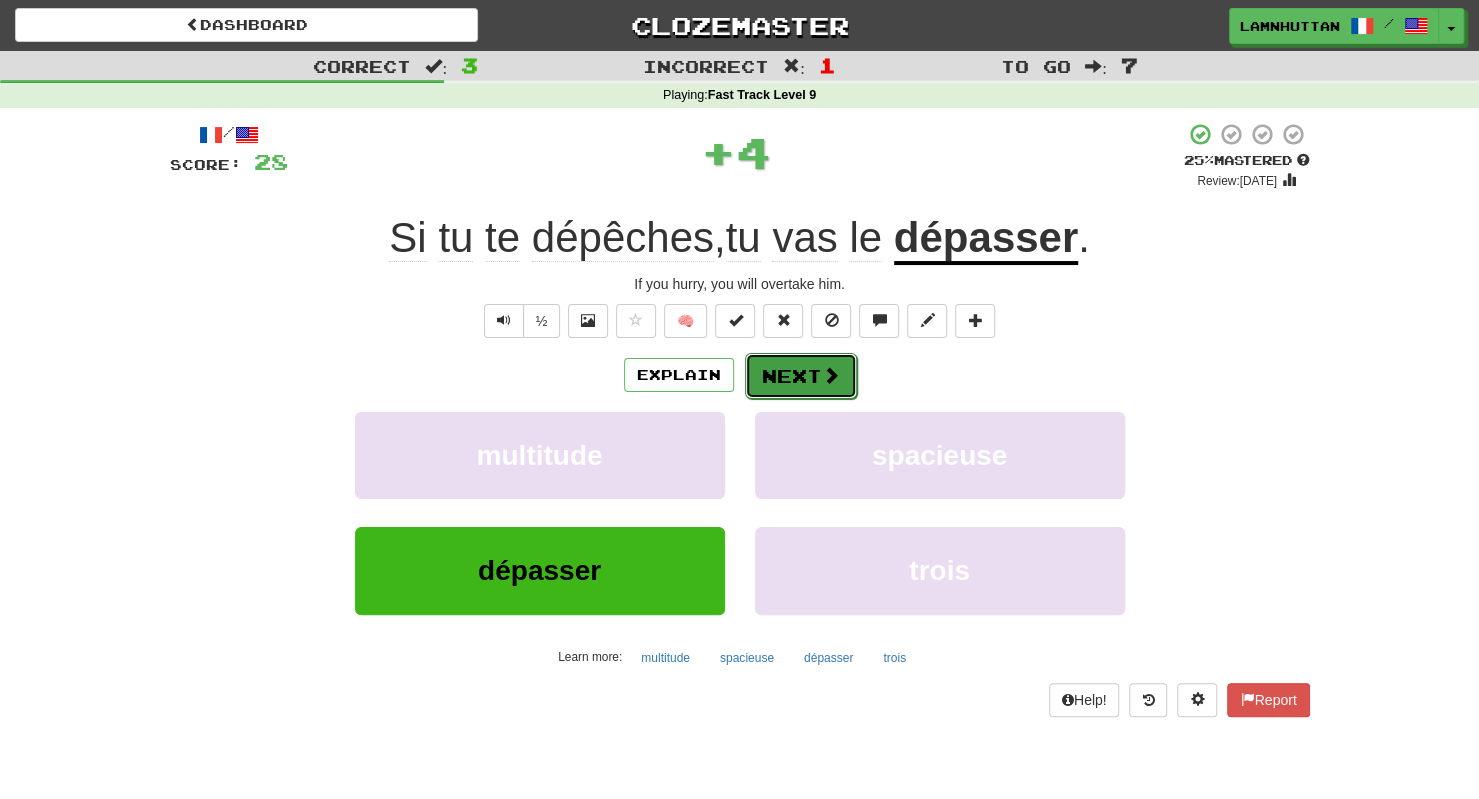 click on "Next" at bounding box center (801, 376) 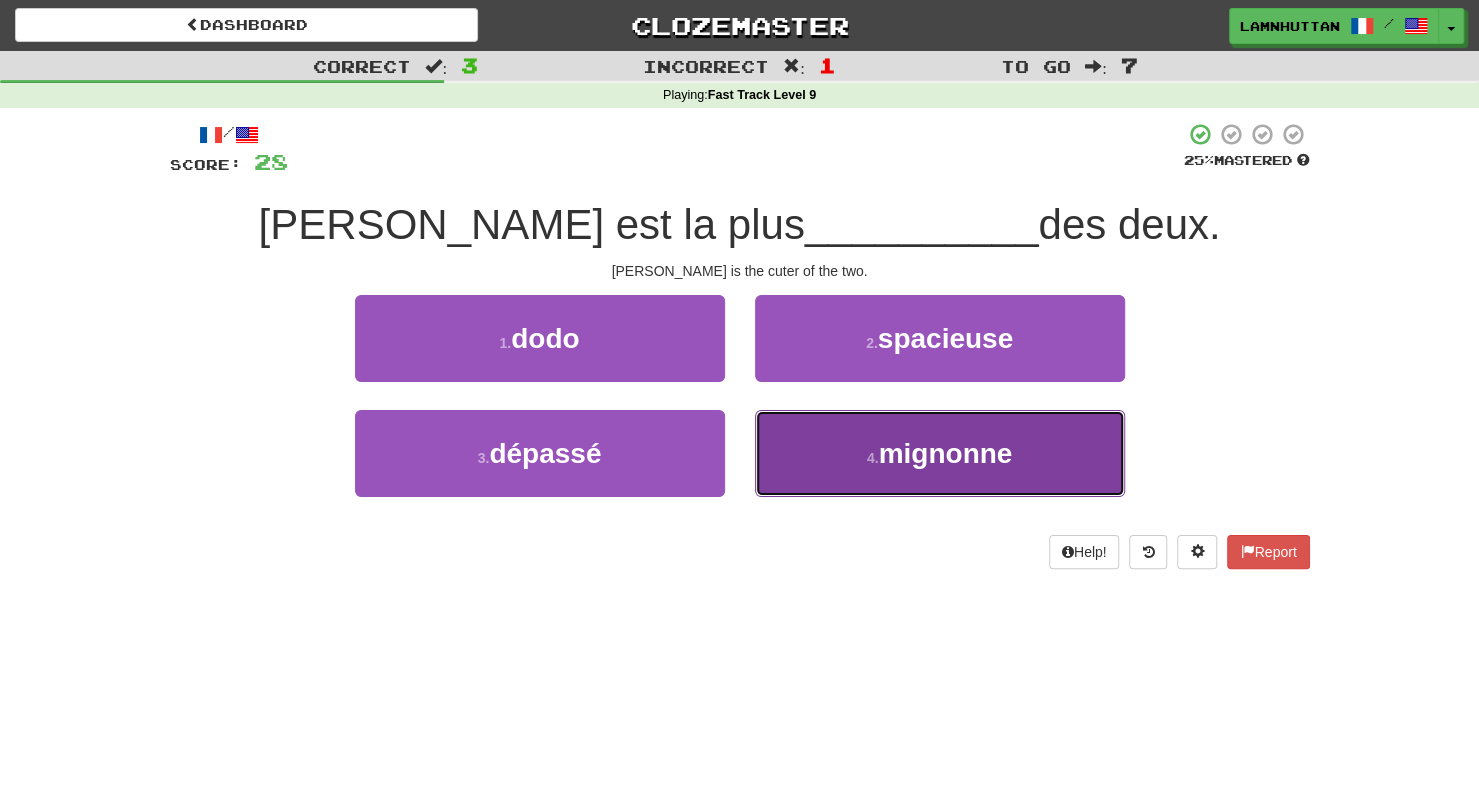 click on "mignonne" at bounding box center (945, 453) 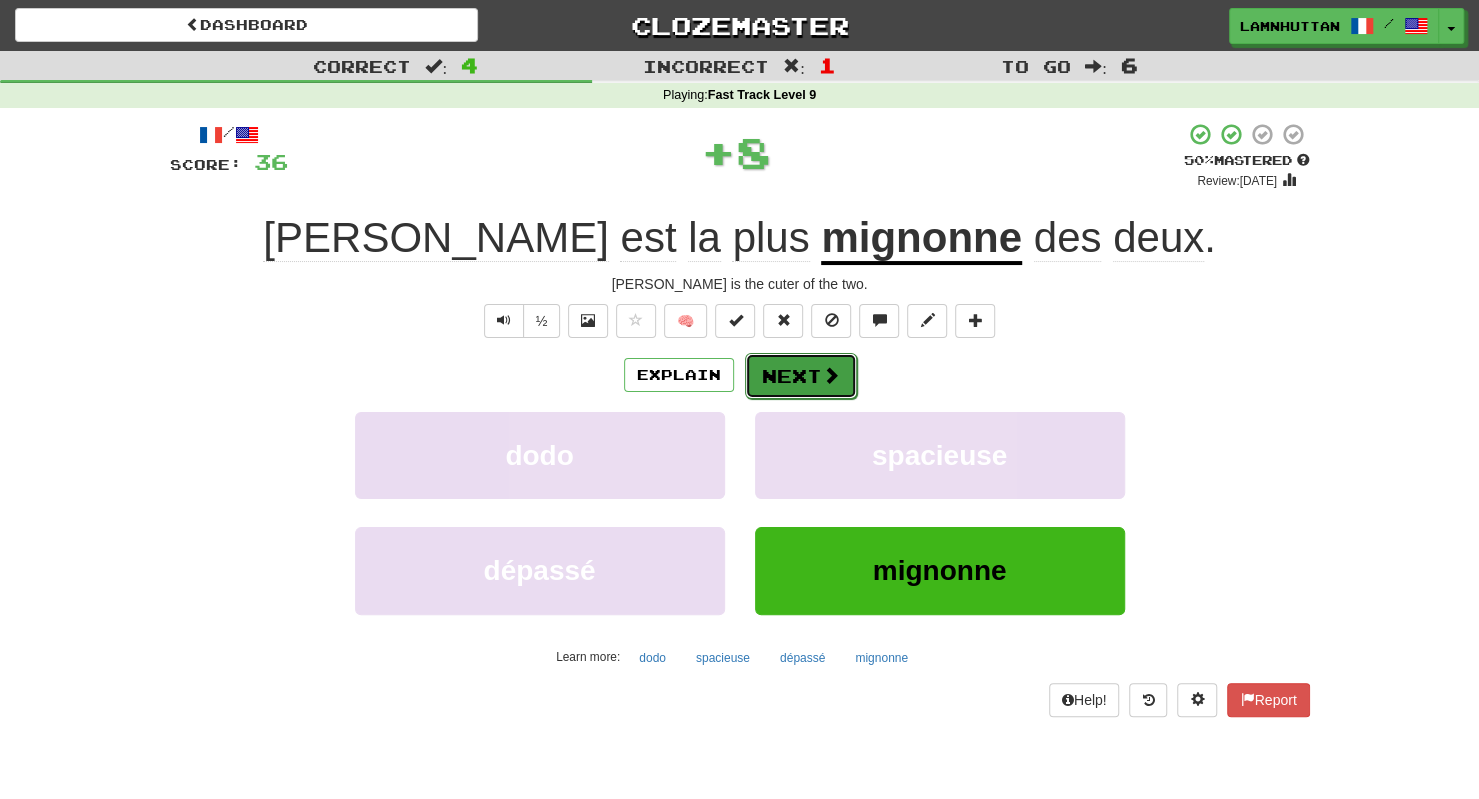 click on "Next" at bounding box center [801, 376] 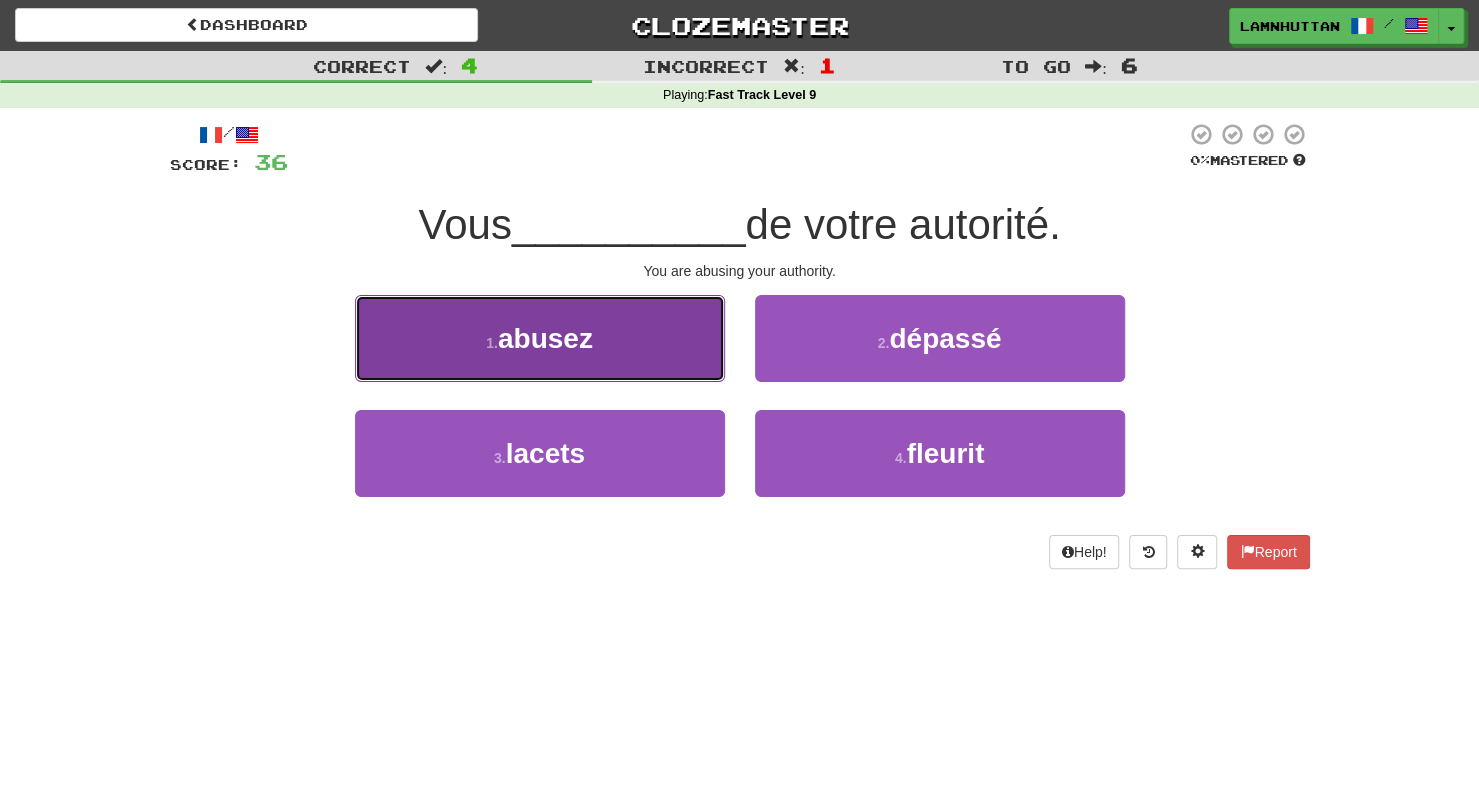 click on "1 .  abusez" at bounding box center (540, 338) 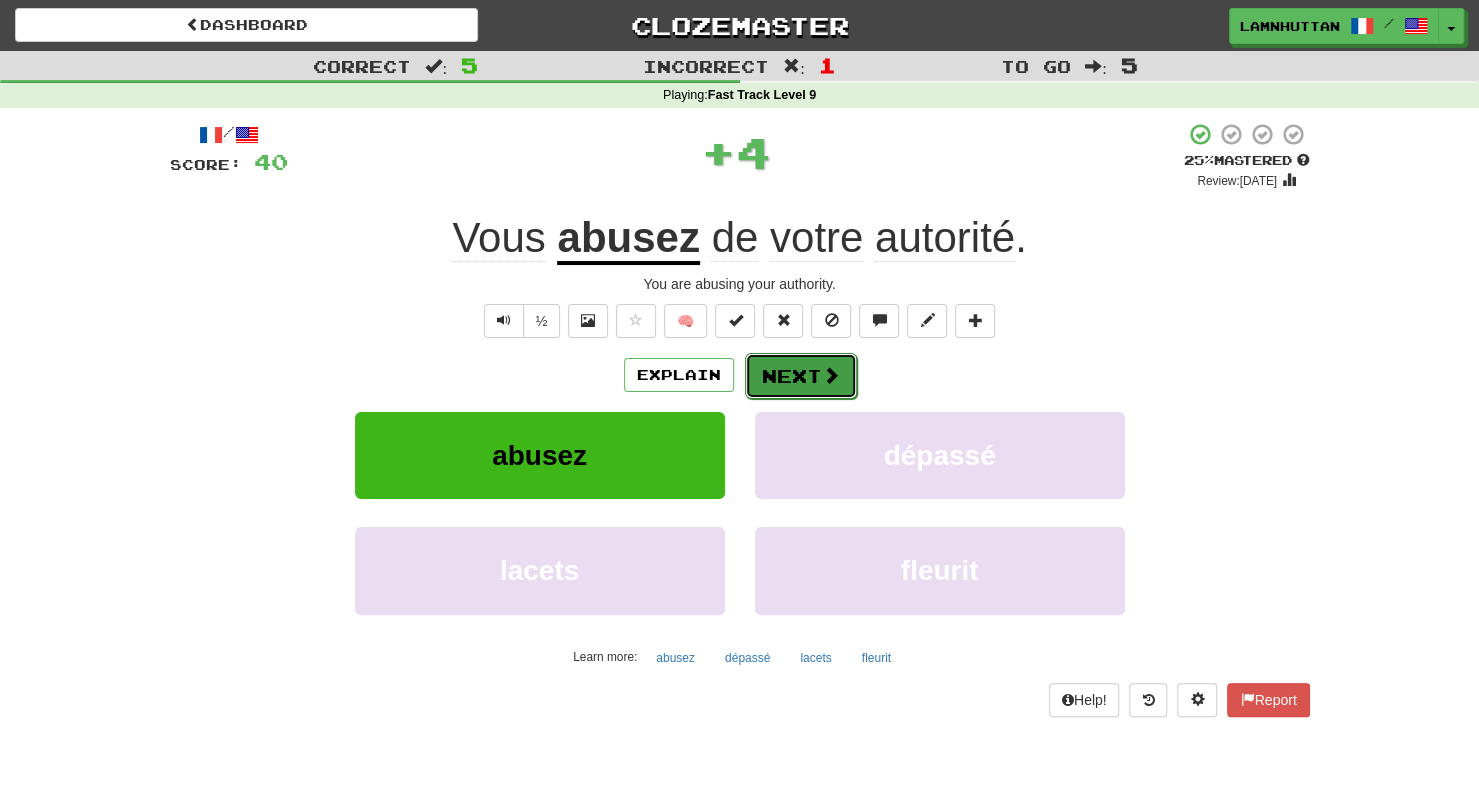 click on "Next" at bounding box center [801, 376] 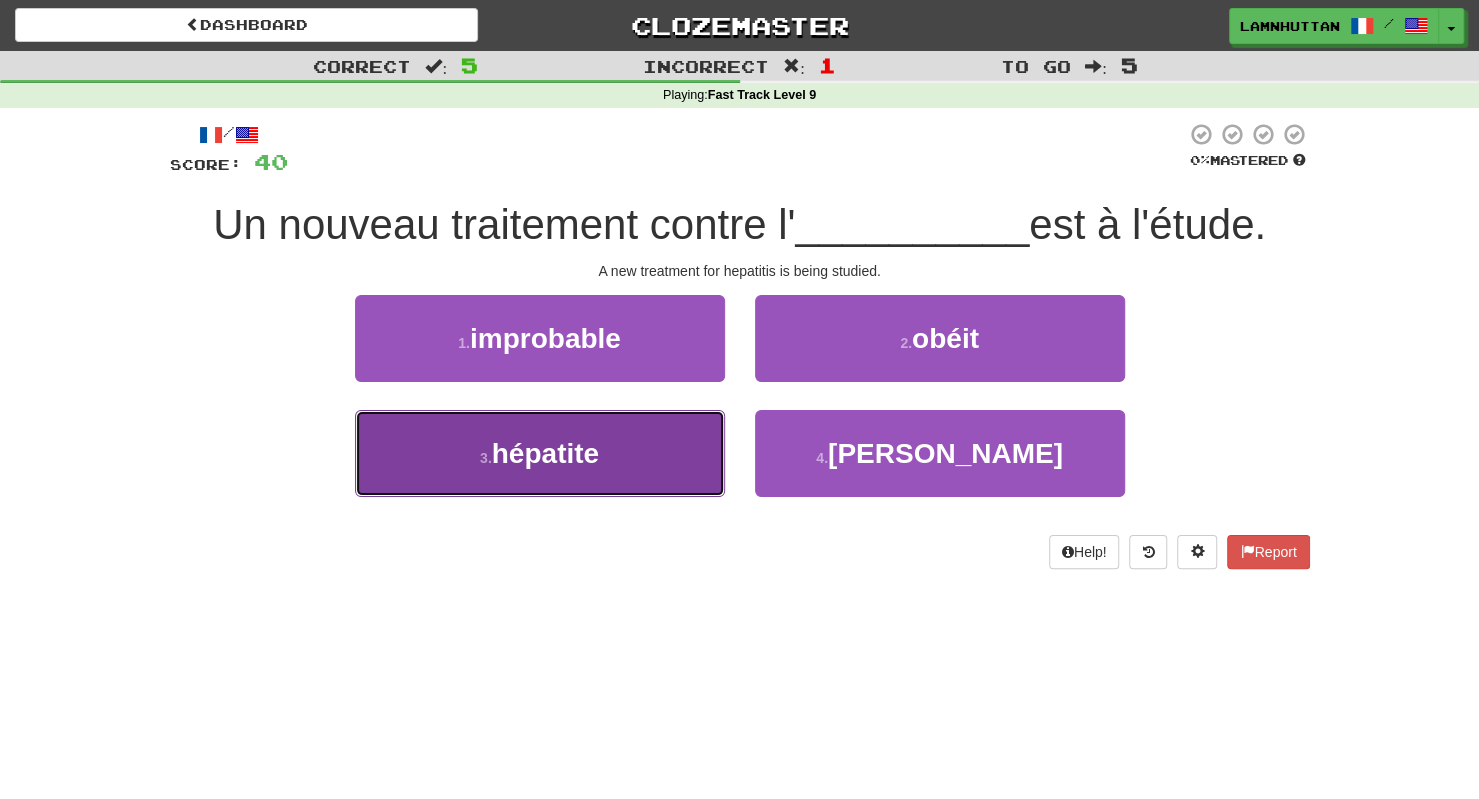 click on "3 .  hépatite" at bounding box center (540, 453) 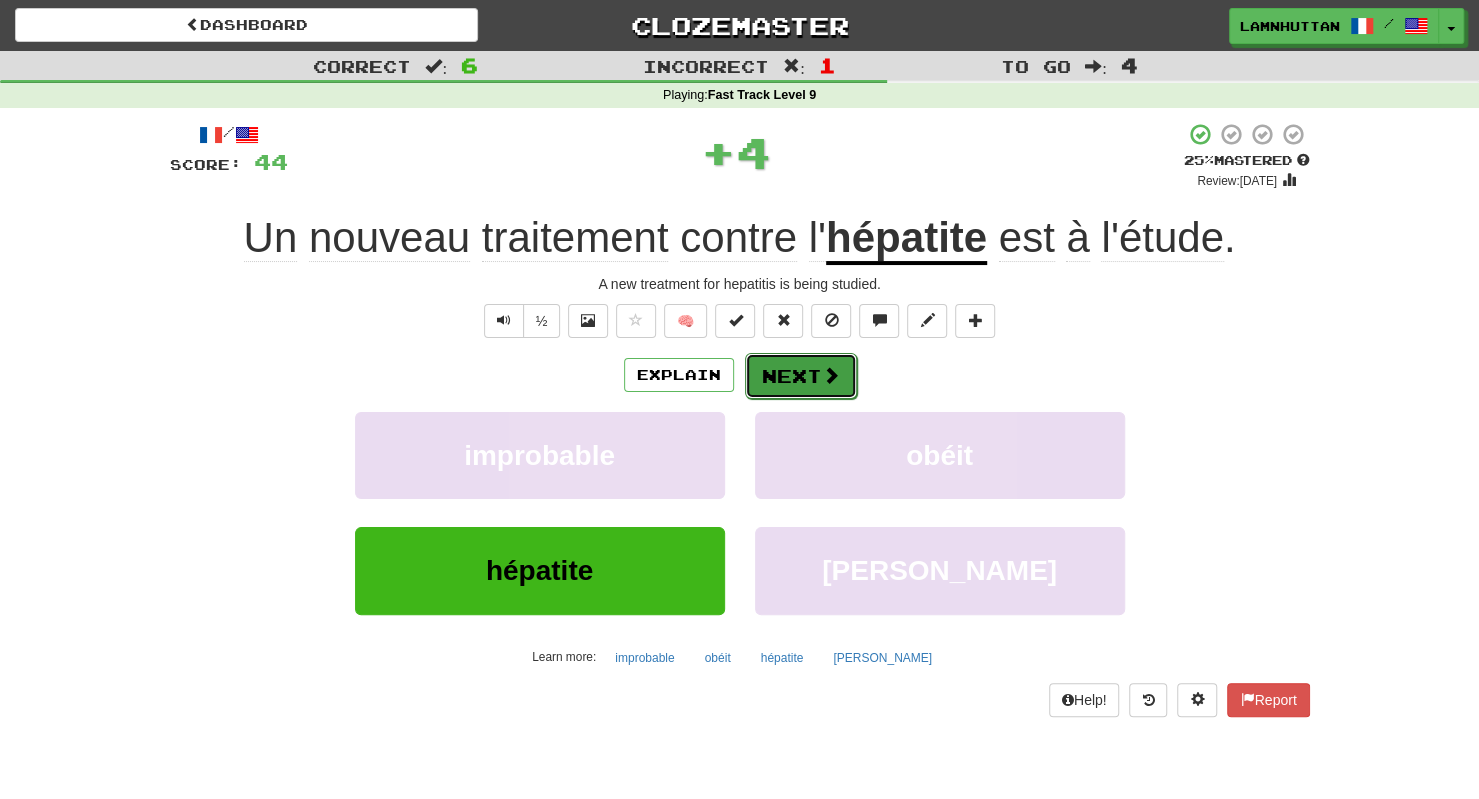 click on "Next" at bounding box center (801, 376) 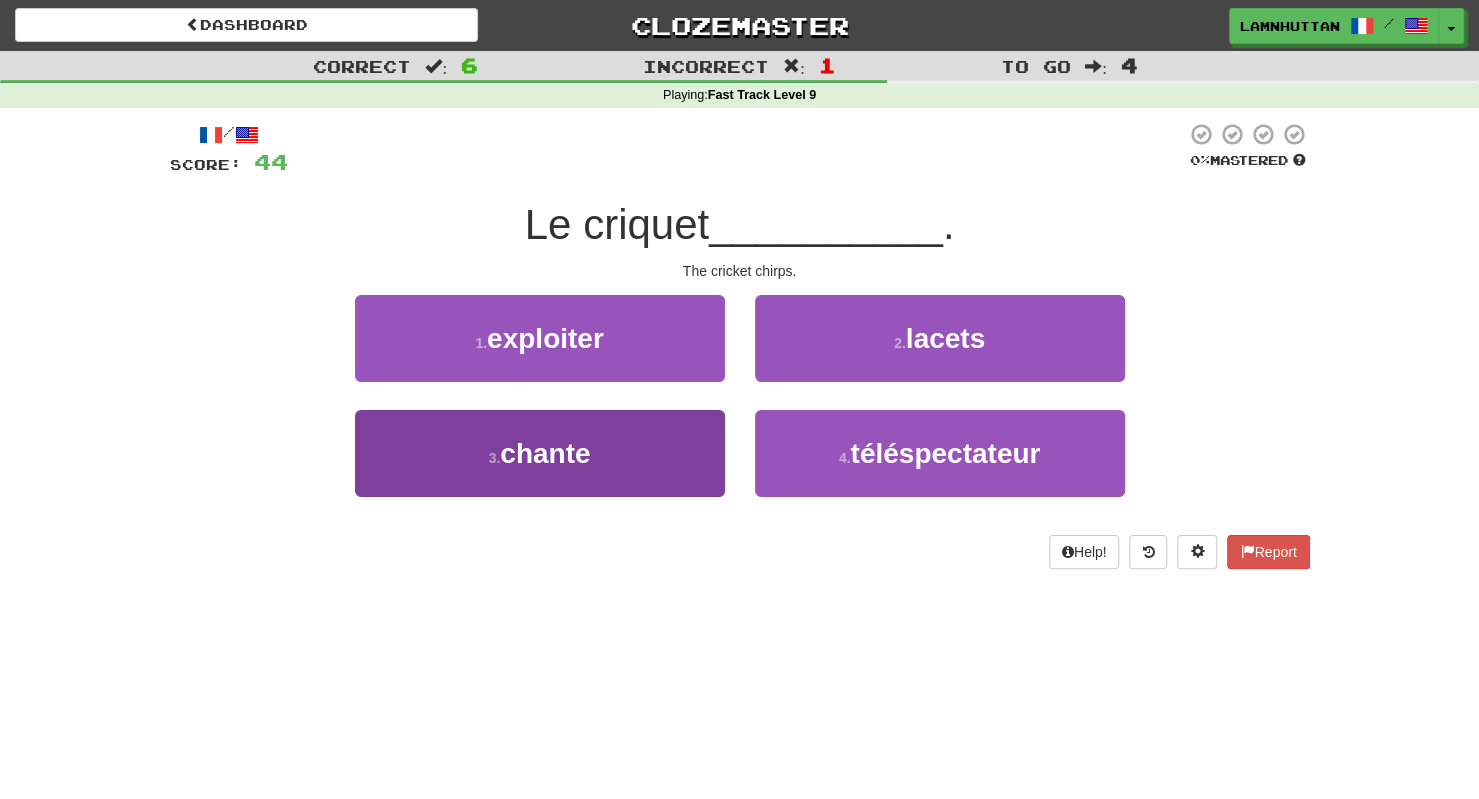 drag, startPoint x: 620, startPoint y: 499, endPoint x: 638, endPoint y: 479, distance: 26.907248 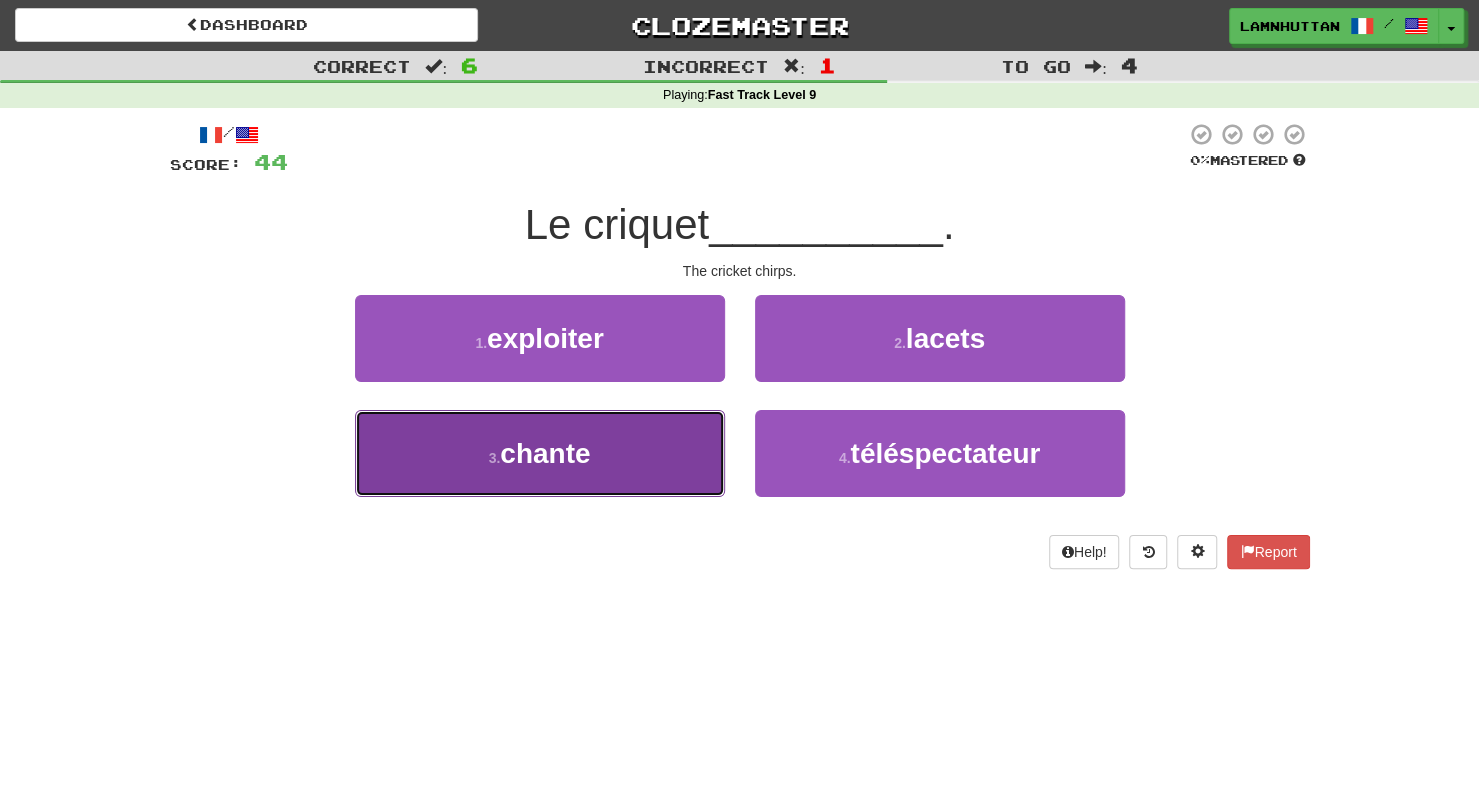 click on "3 .  chante" at bounding box center (540, 453) 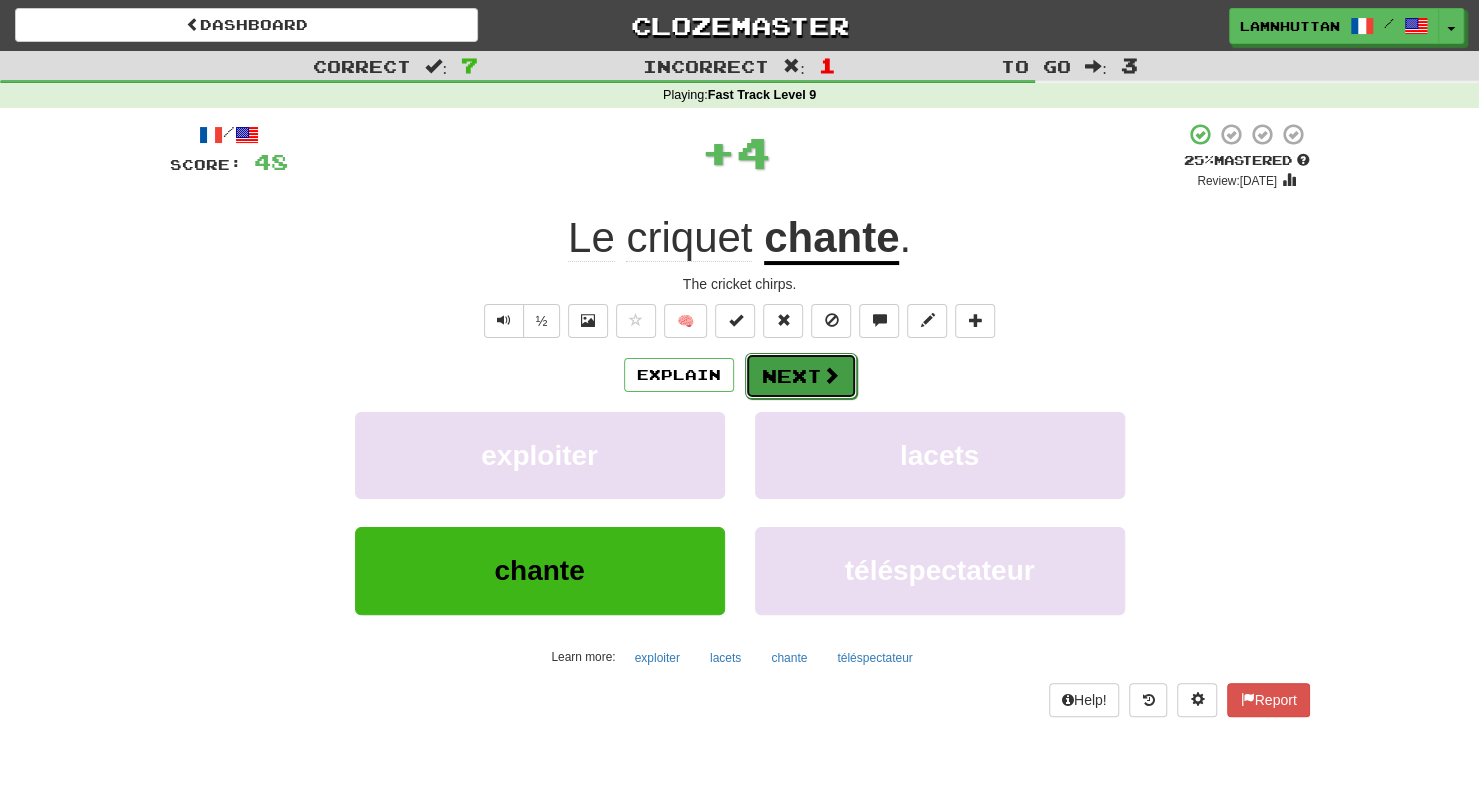 click on "Next" at bounding box center [801, 376] 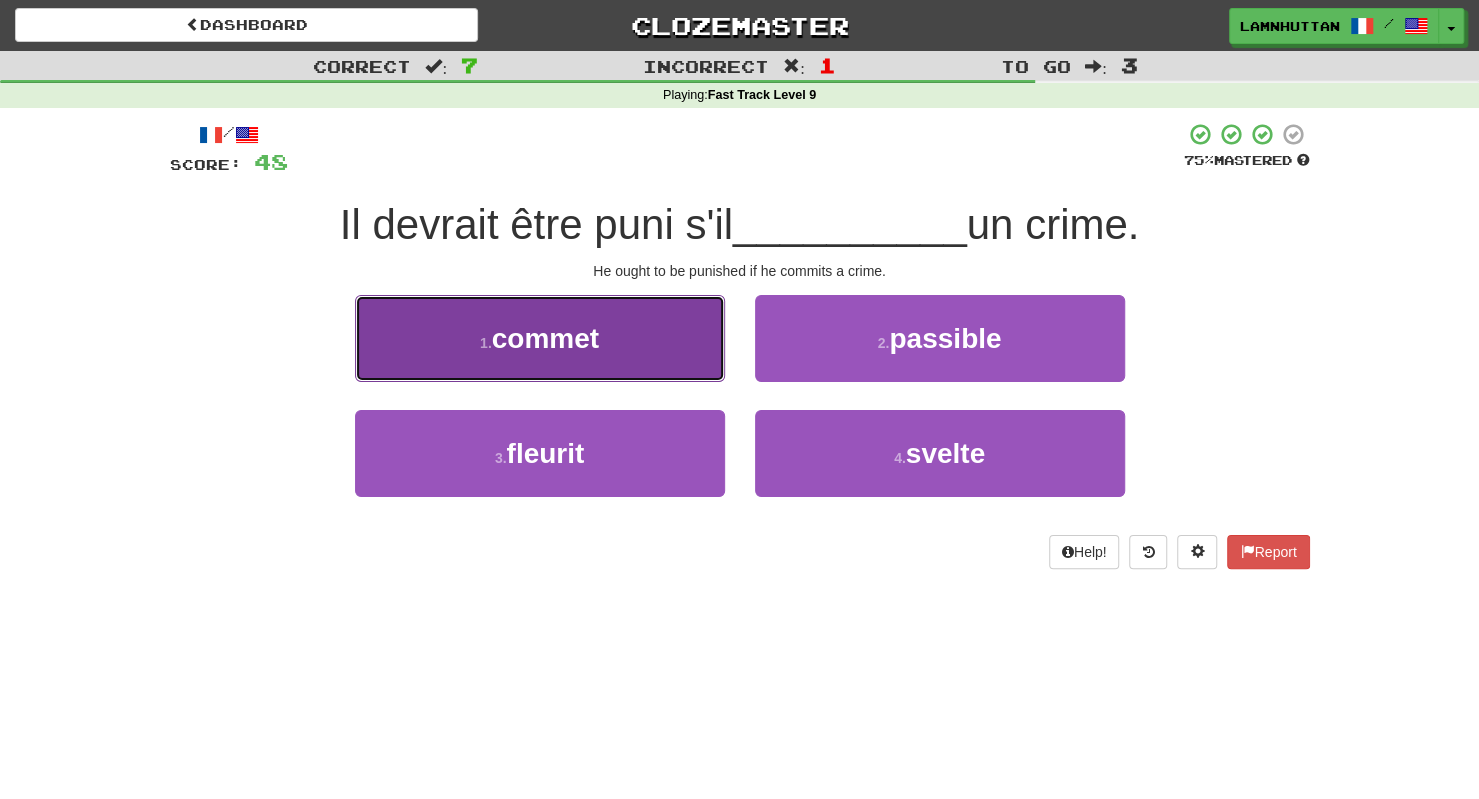 click on "1 .  commet" at bounding box center [540, 338] 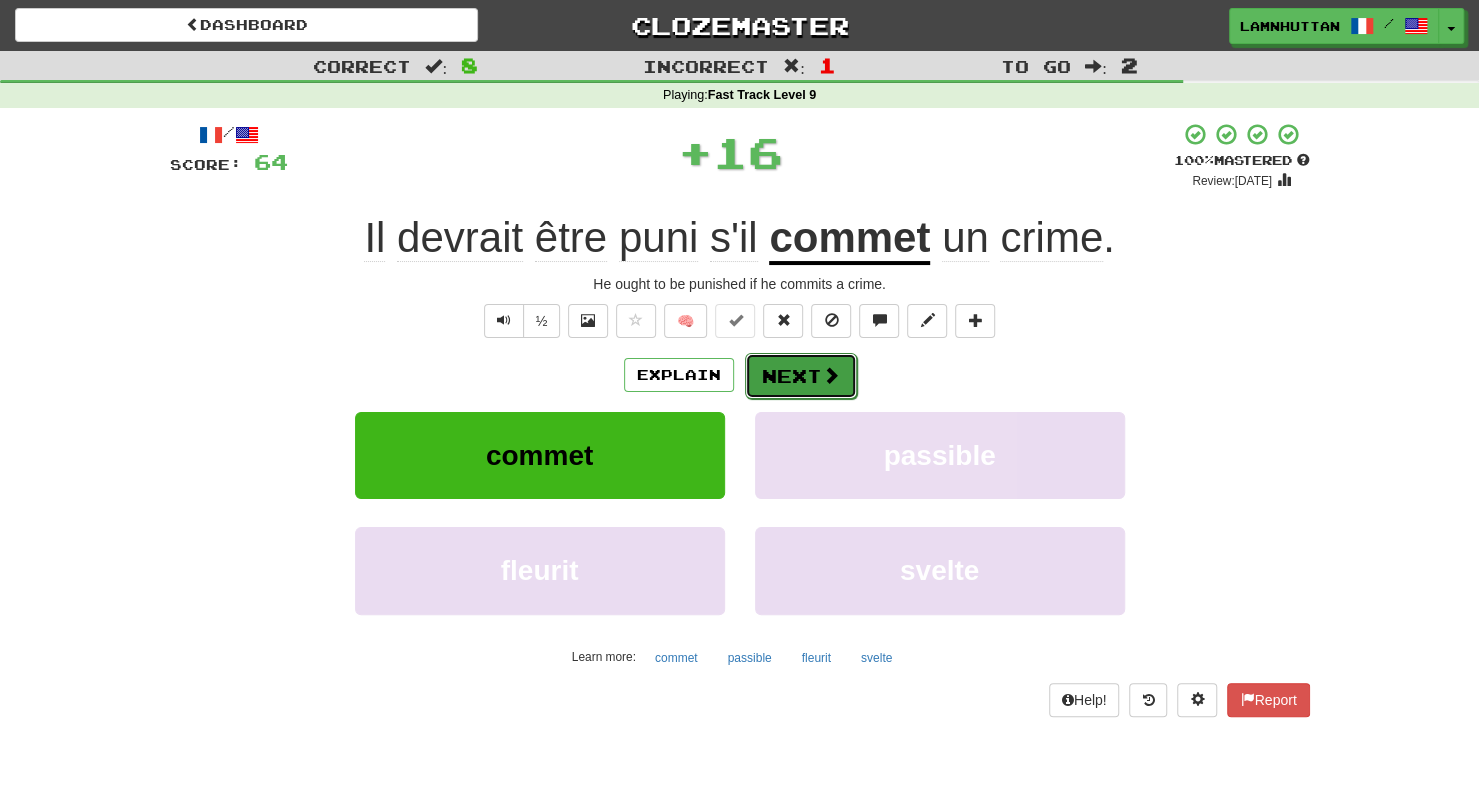 click on "Next" at bounding box center (801, 376) 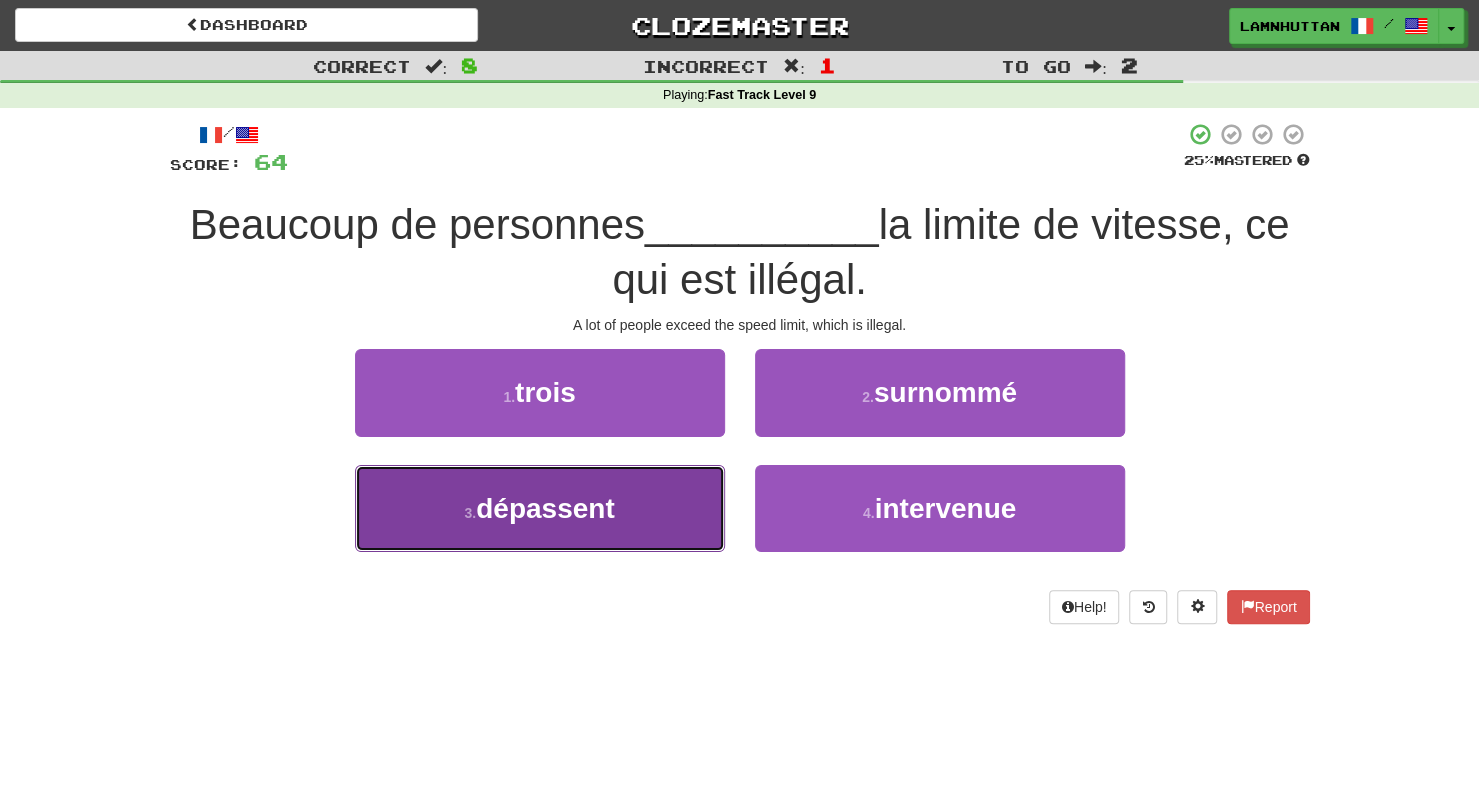 click on "3 .  dépassent" at bounding box center (540, 508) 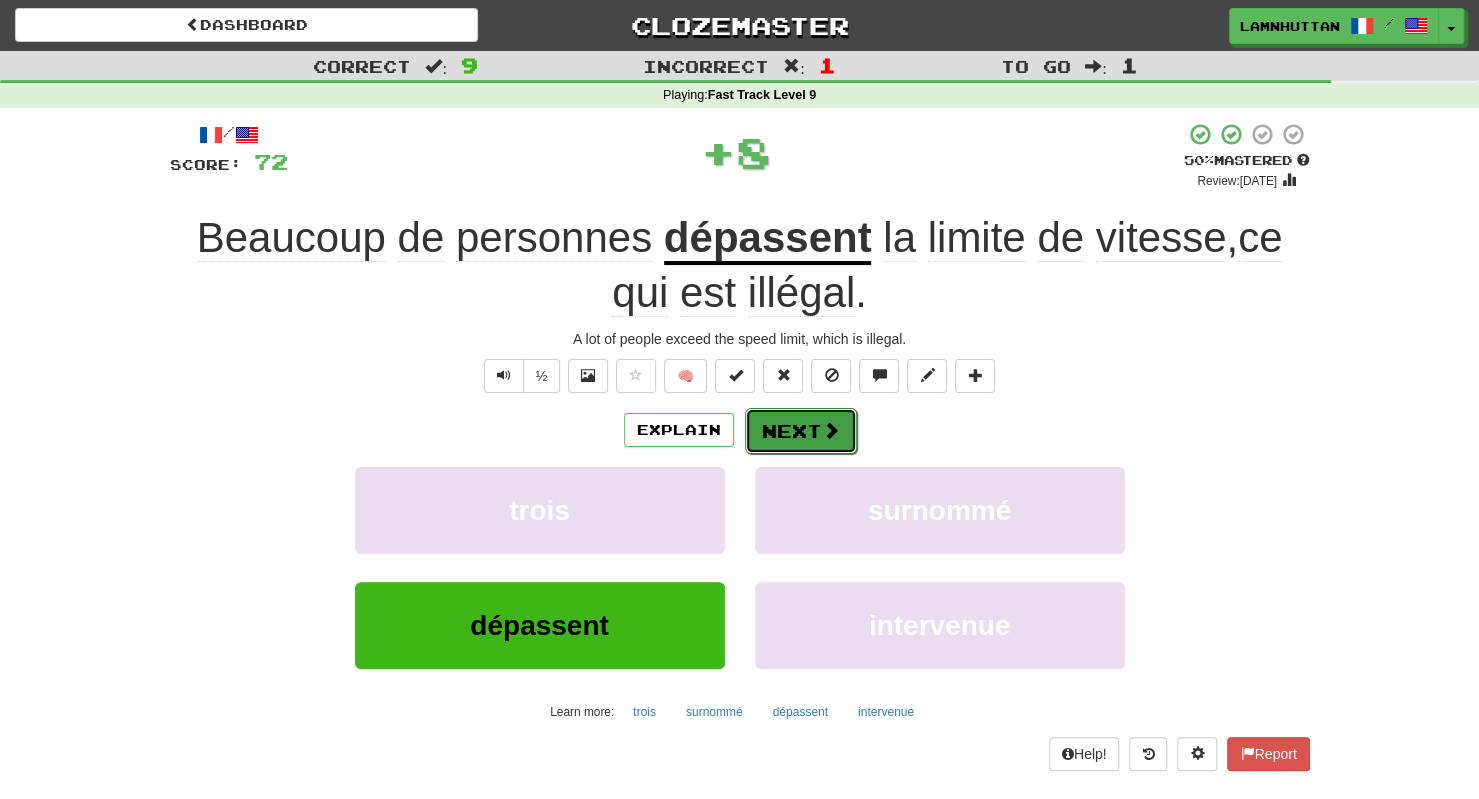 click on "Next" at bounding box center [801, 431] 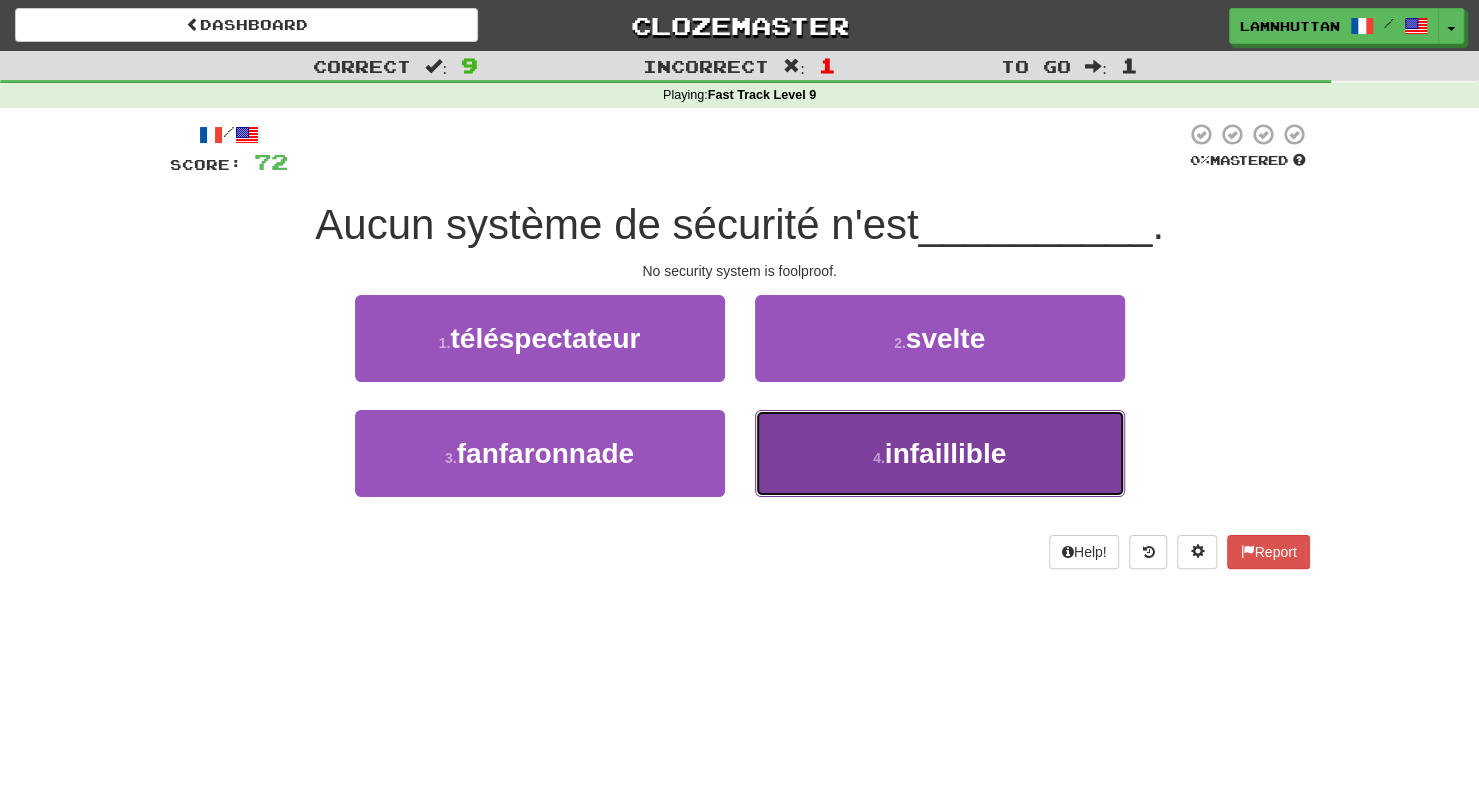 click on "4 .  infaillible" at bounding box center [940, 453] 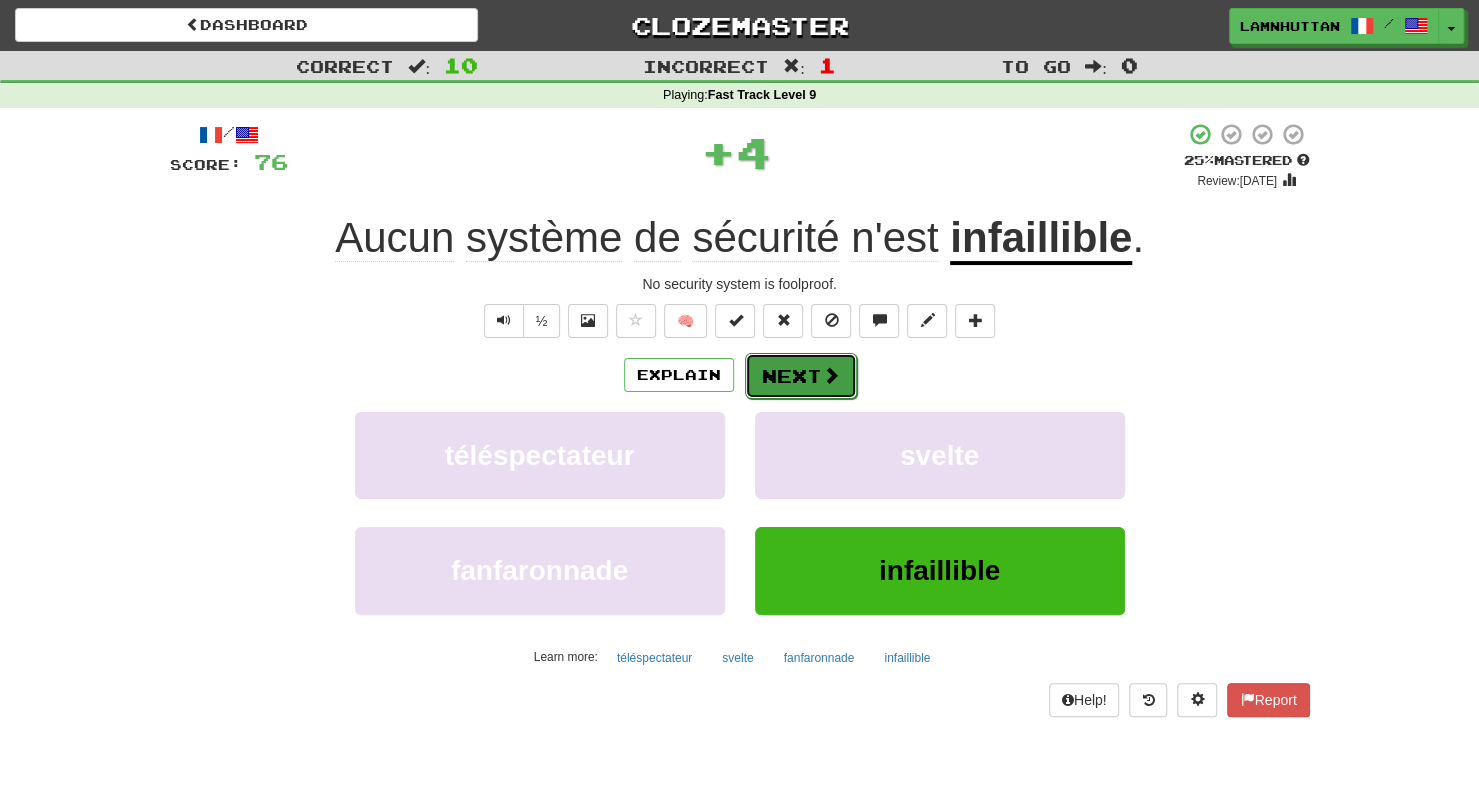 click on "Next" at bounding box center [801, 376] 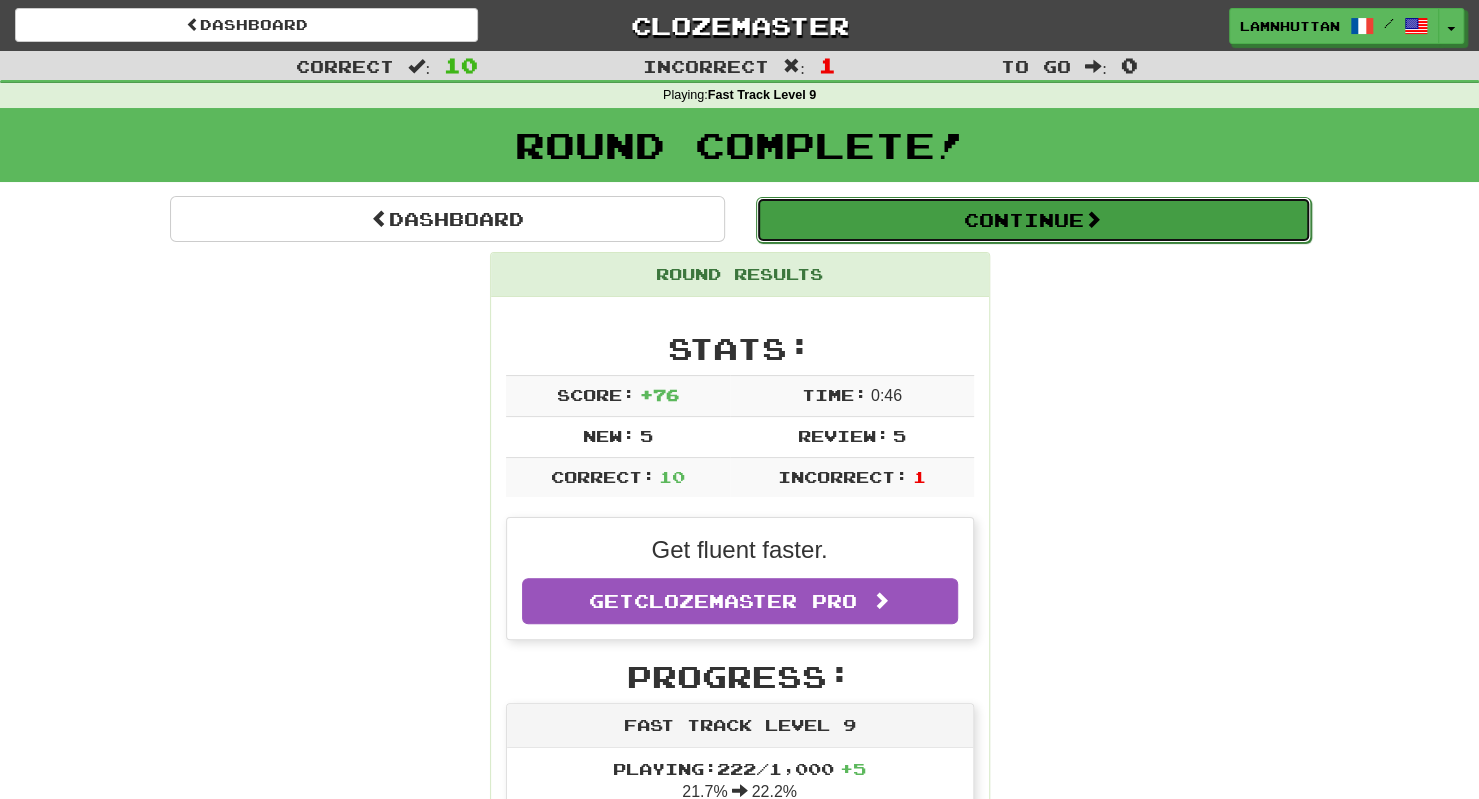 click on "Continue" at bounding box center (1033, 220) 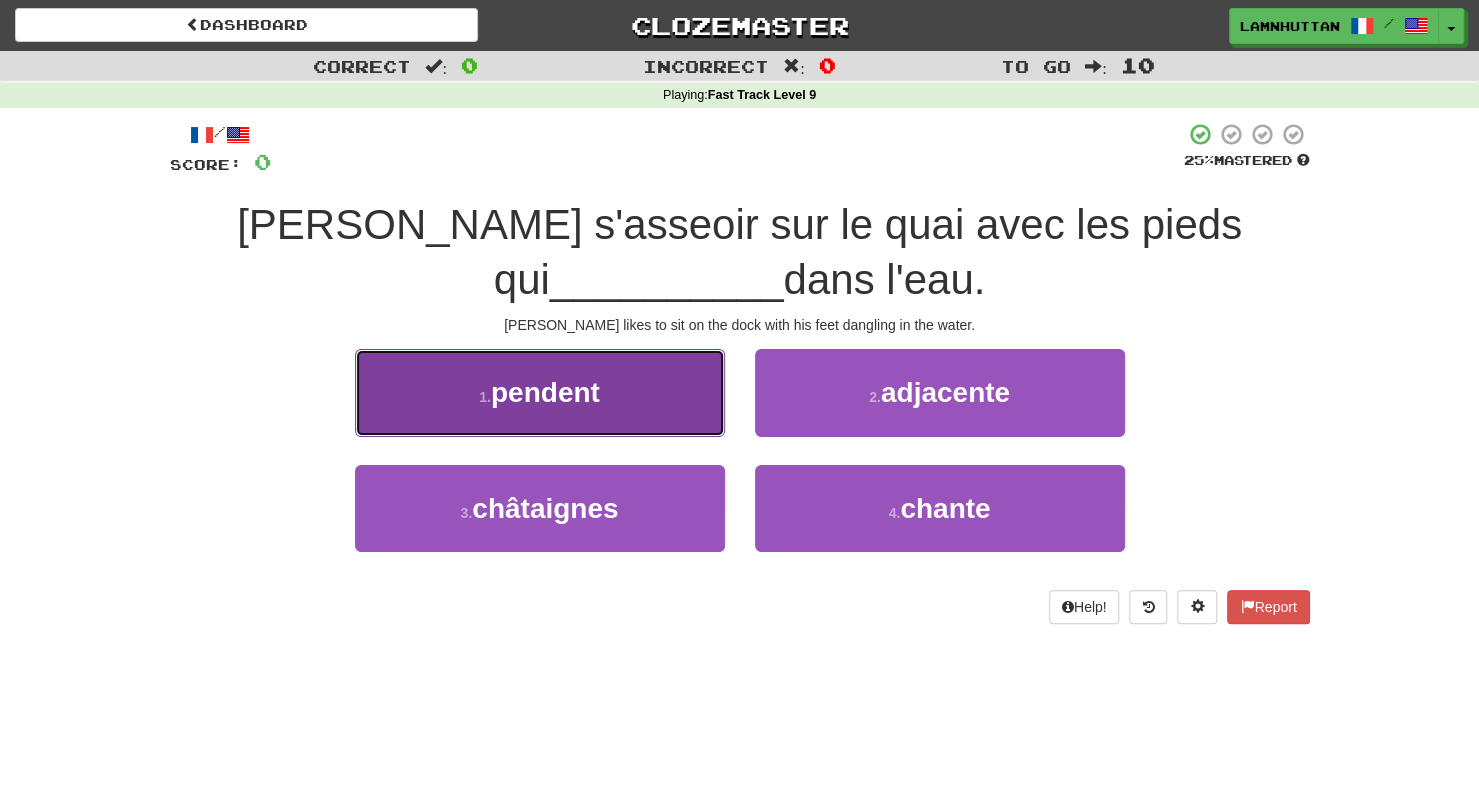 click on "1 .  pendent" at bounding box center (540, 392) 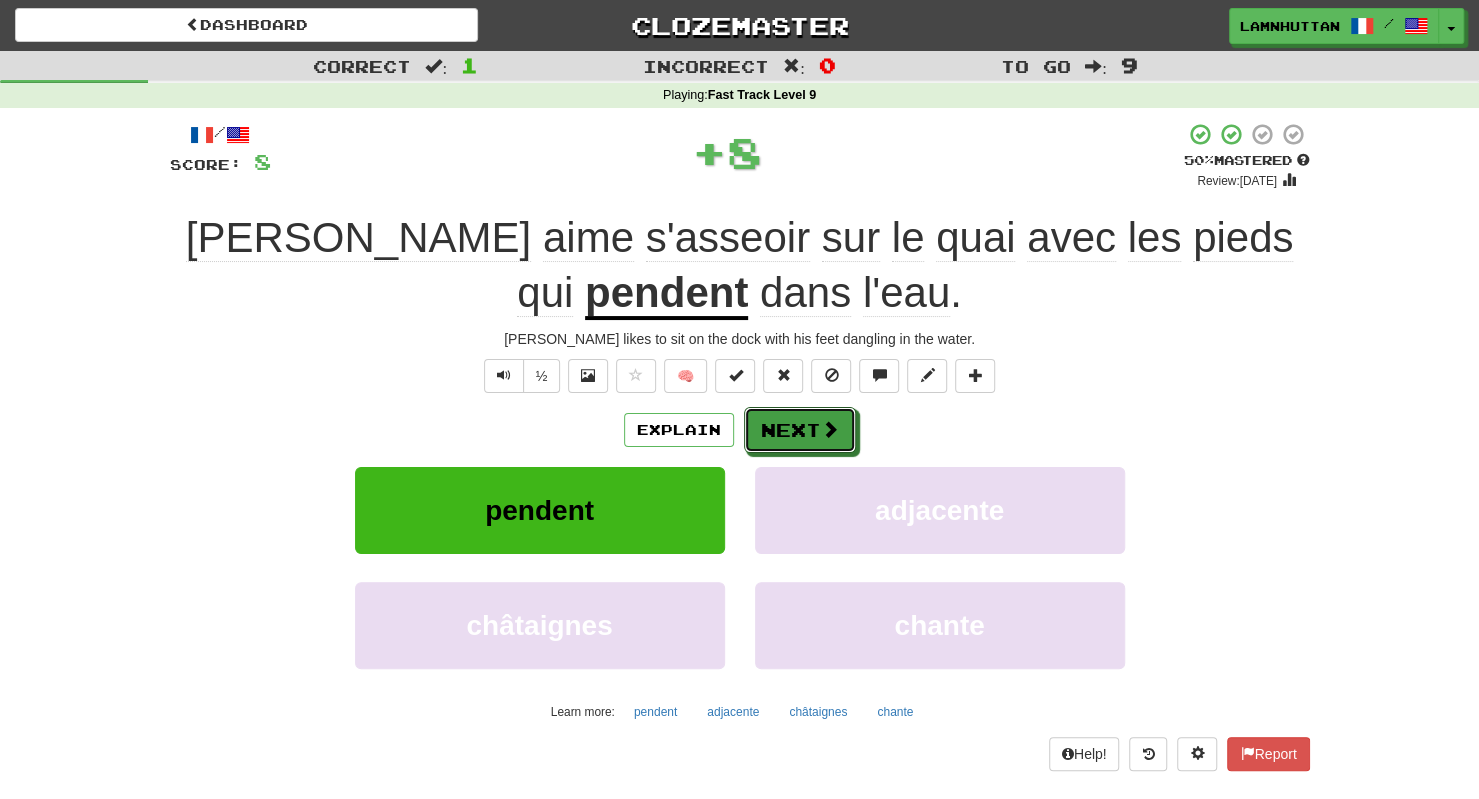 click on "Next" at bounding box center [800, 430] 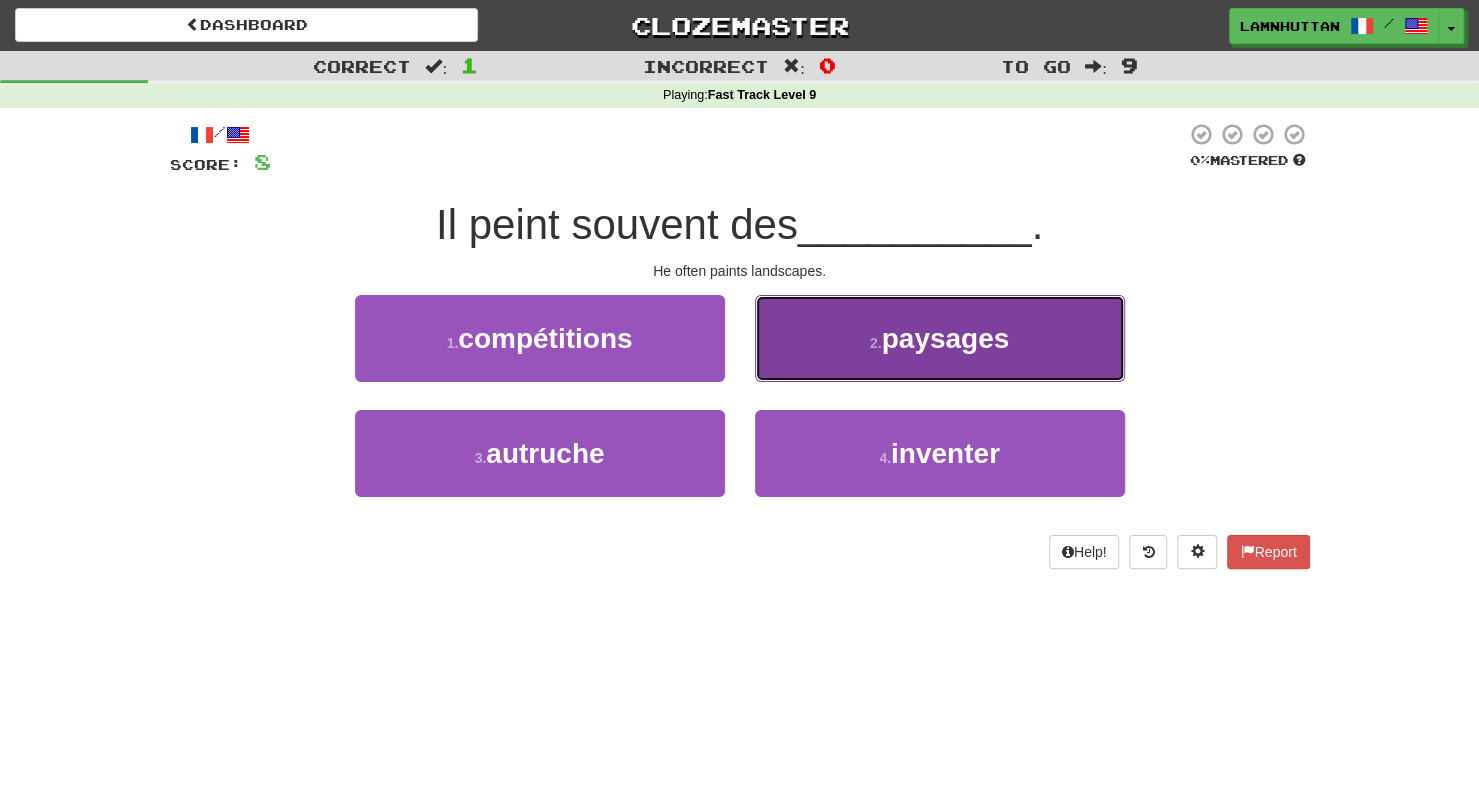 click on "2 .  paysages" at bounding box center [940, 338] 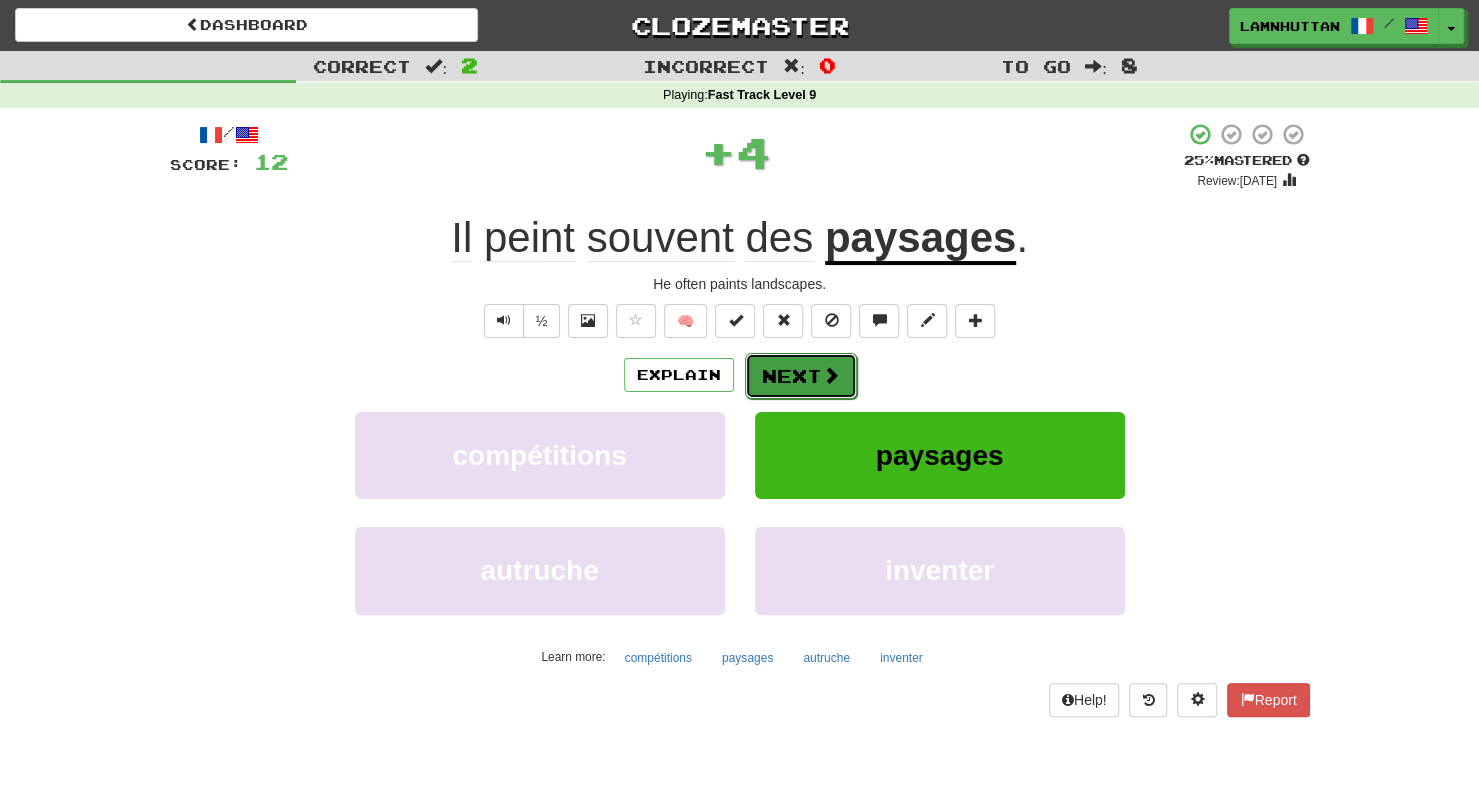 click on "Next" at bounding box center (801, 376) 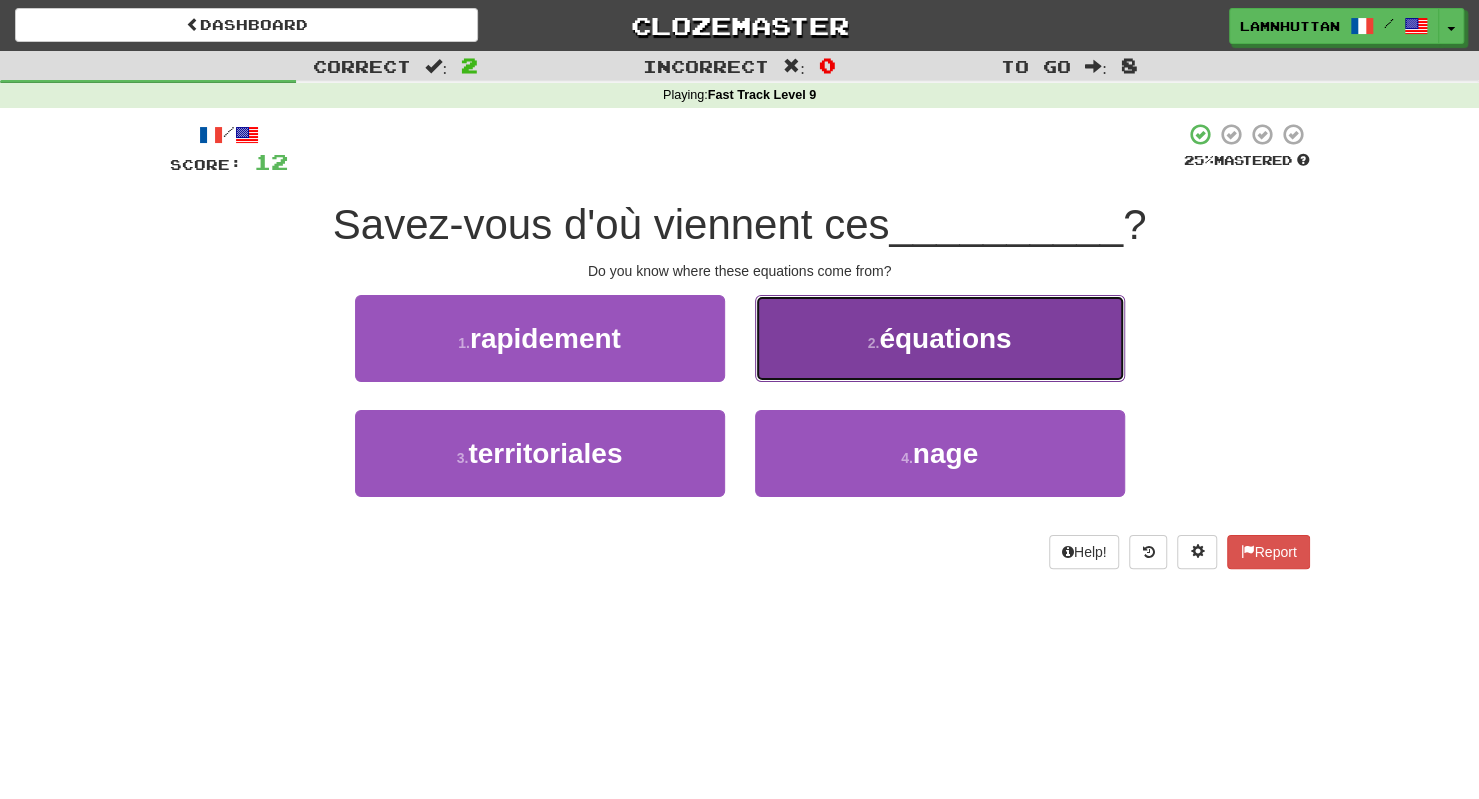 click on "2 .  équations" at bounding box center (940, 338) 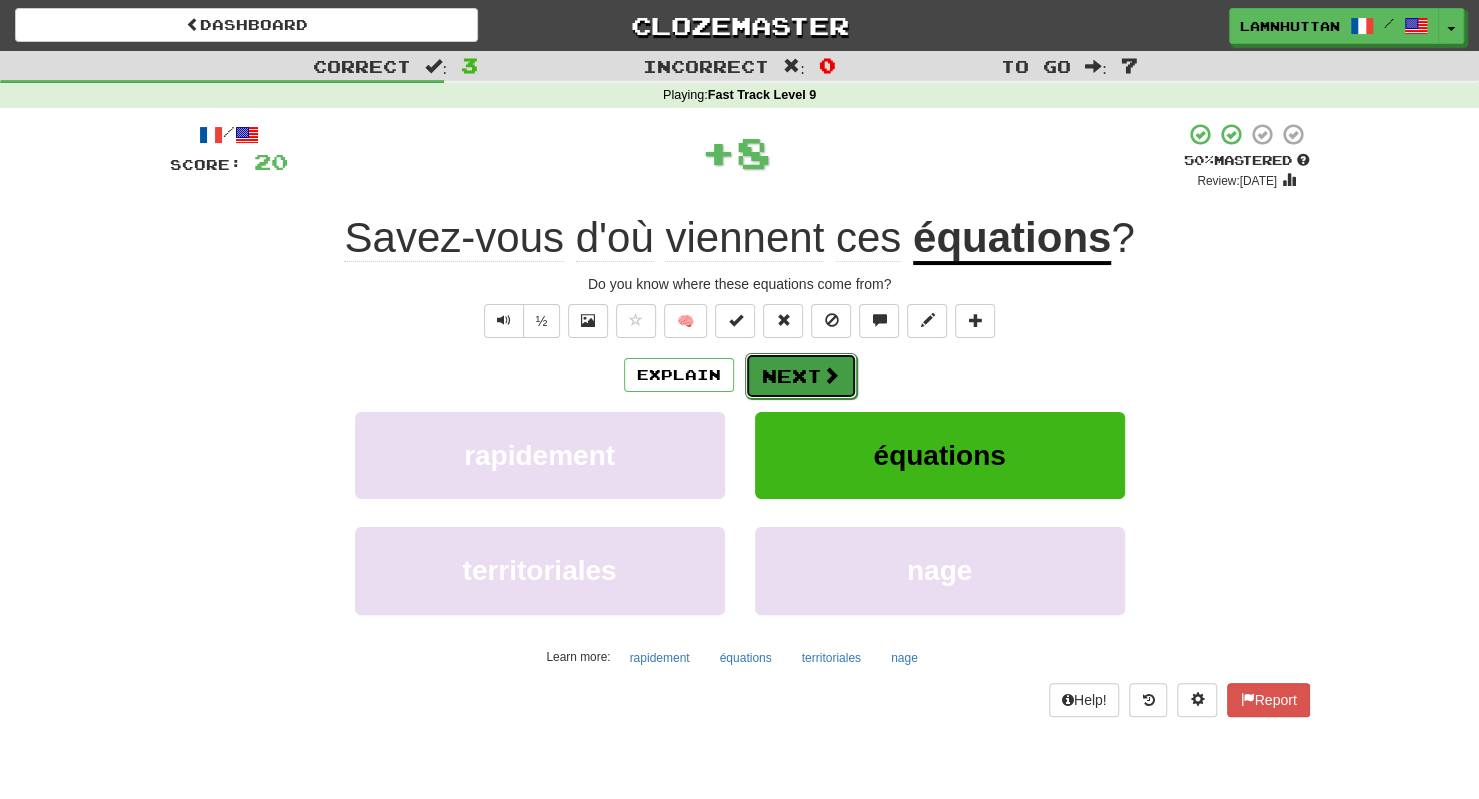 click on "Next" at bounding box center (801, 376) 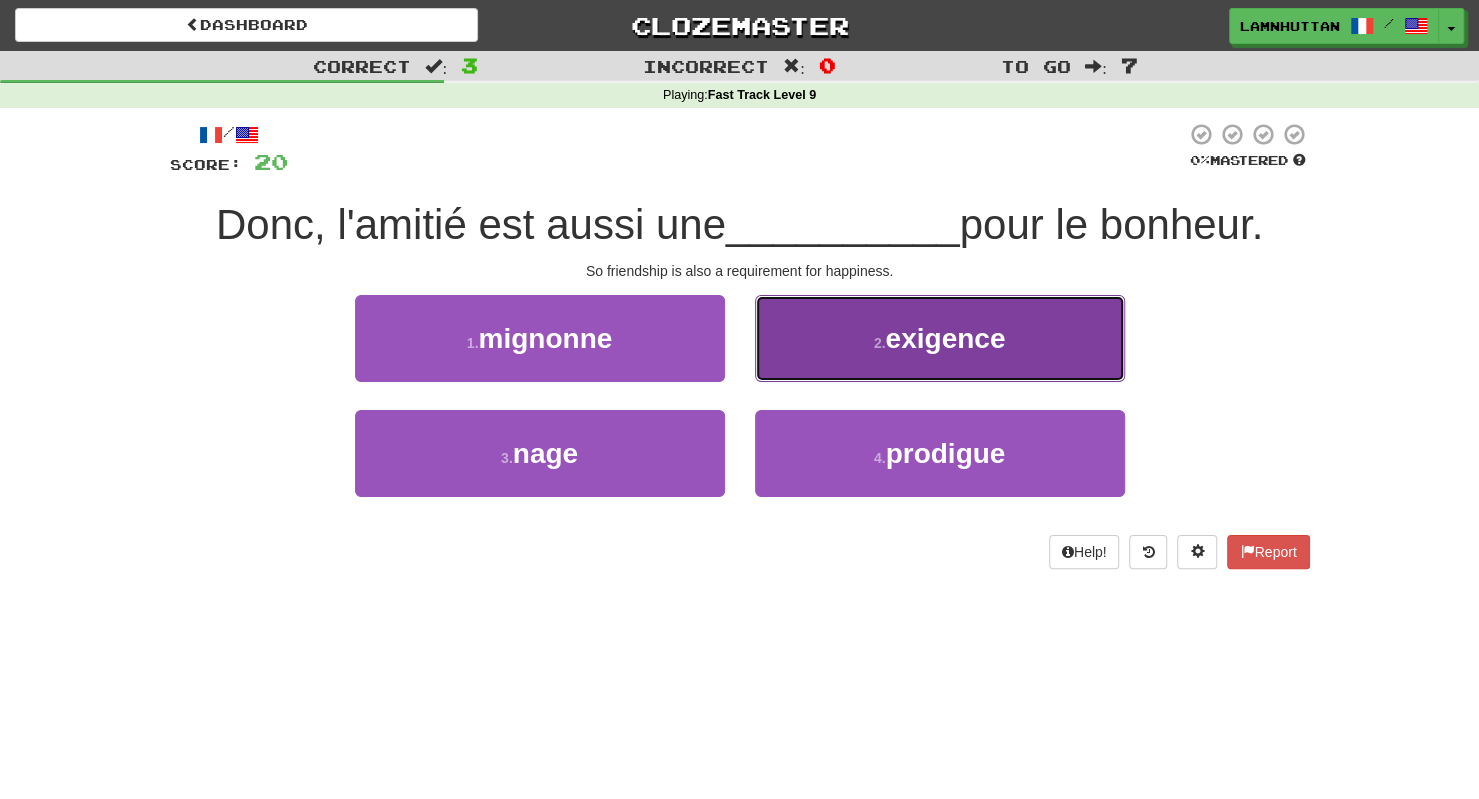 click on "2 .  exigence" at bounding box center [940, 338] 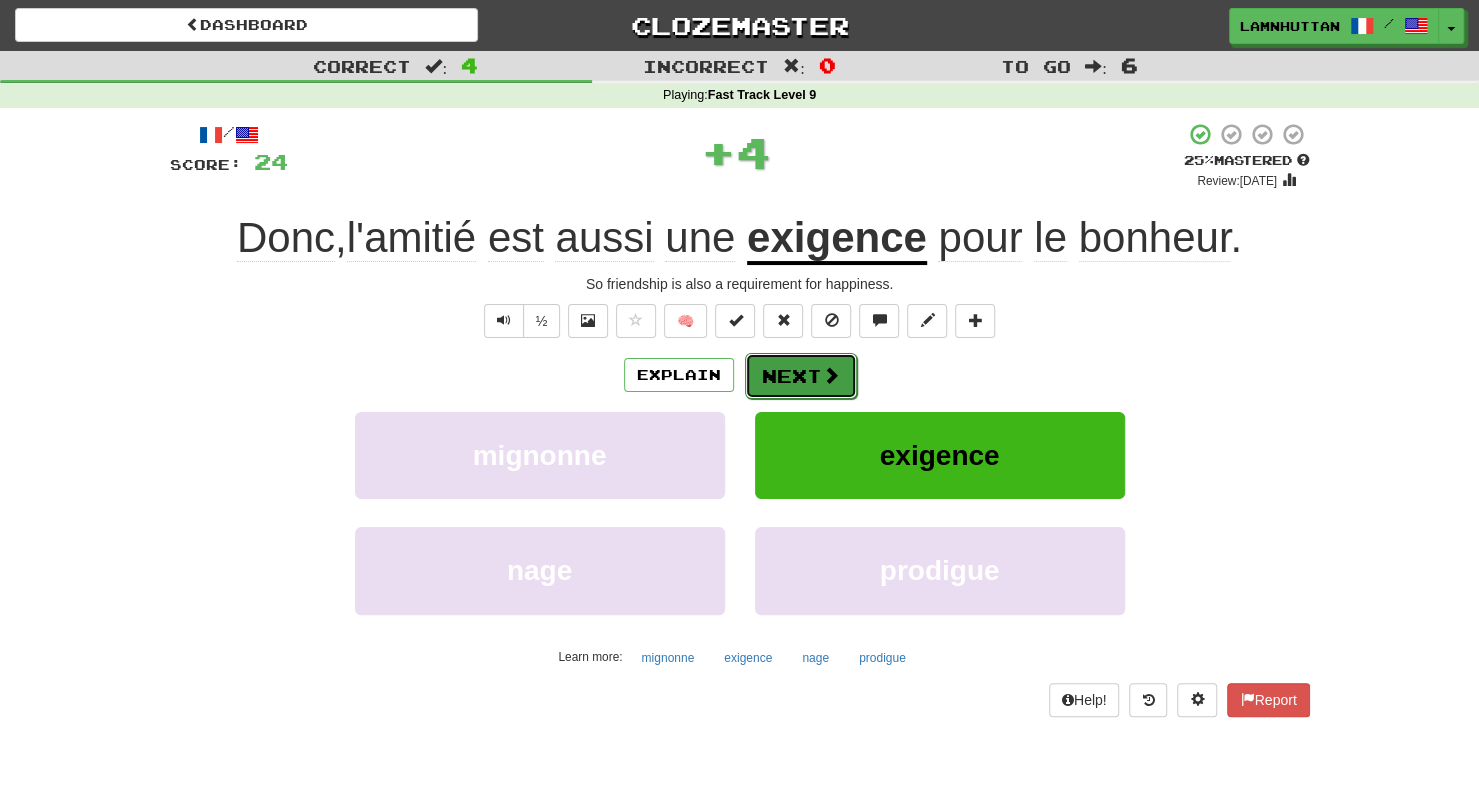 click on "Next" at bounding box center [801, 376] 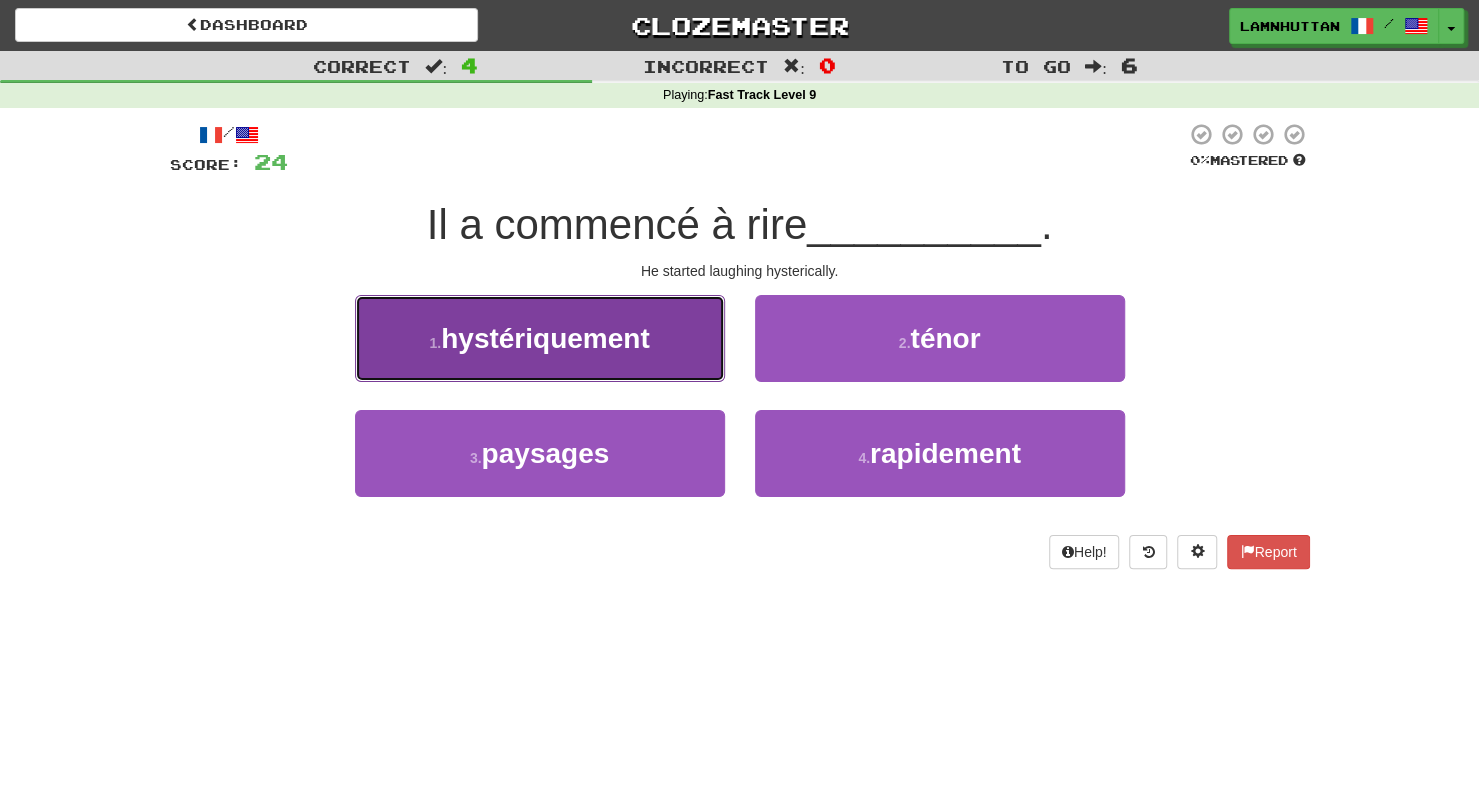 click on "1 .  hystériquement" at bounding box center [540, 338] 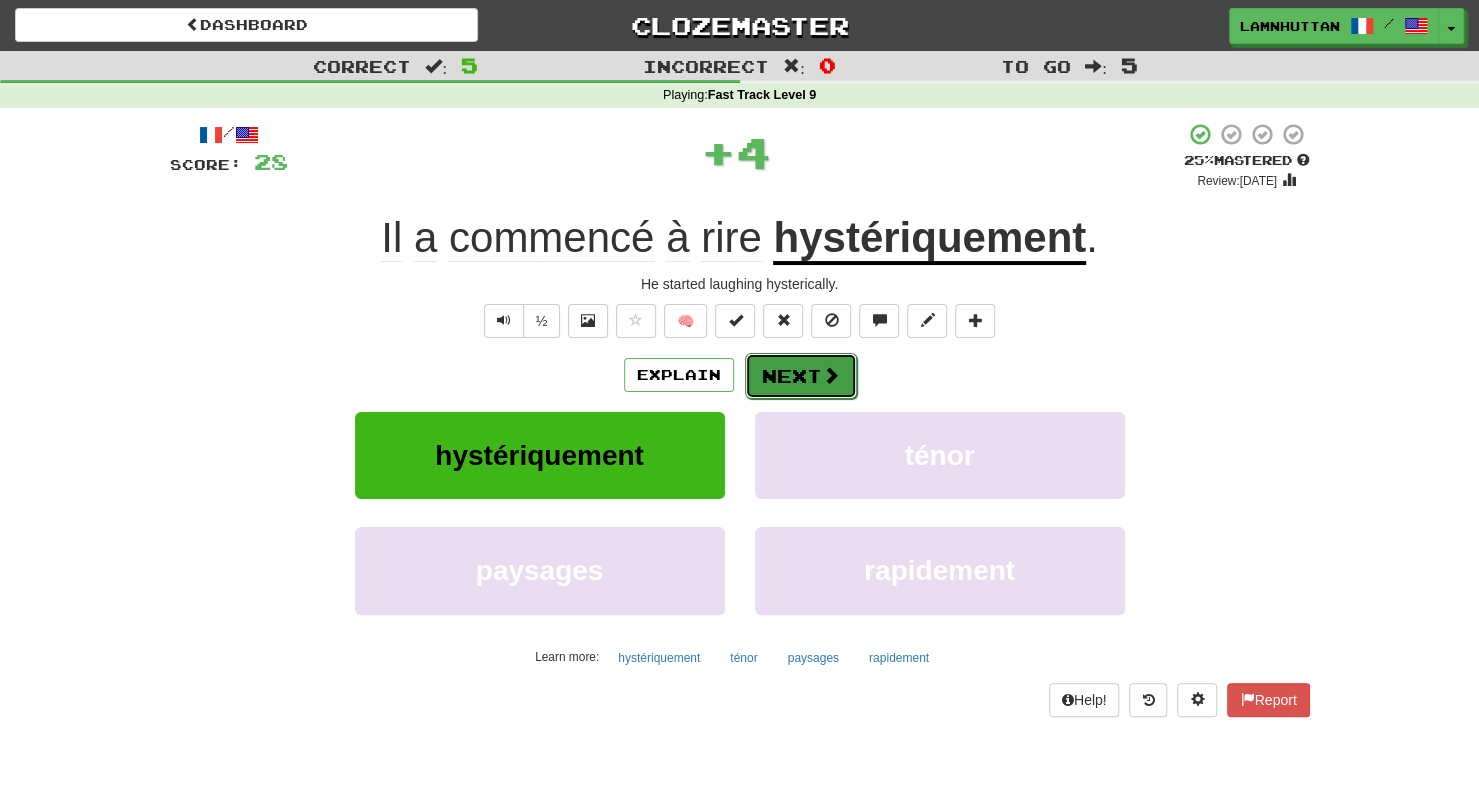 click on "Next" at bounding box center (801, 376) 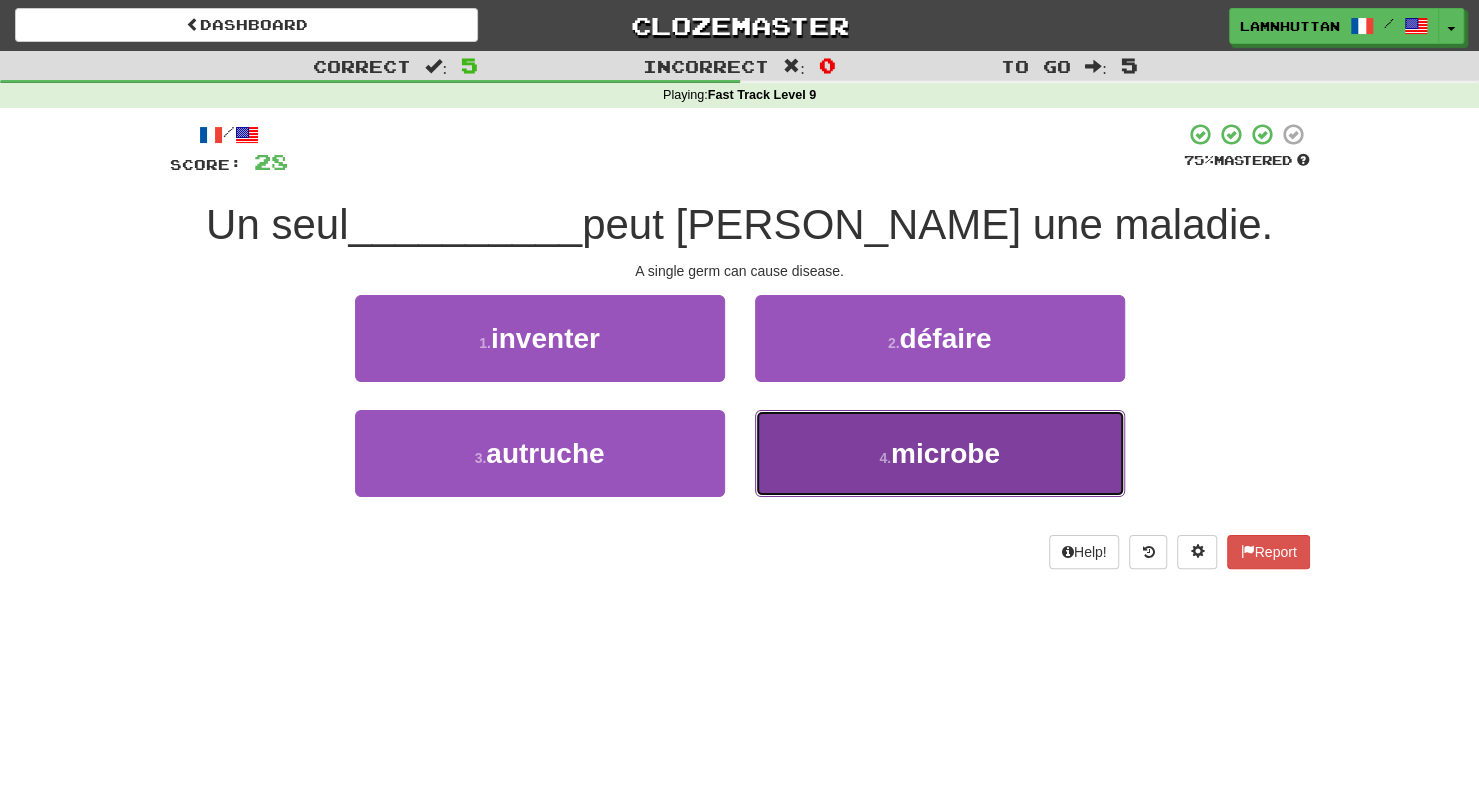 click on "microbe" at bounding box center [945, 453] 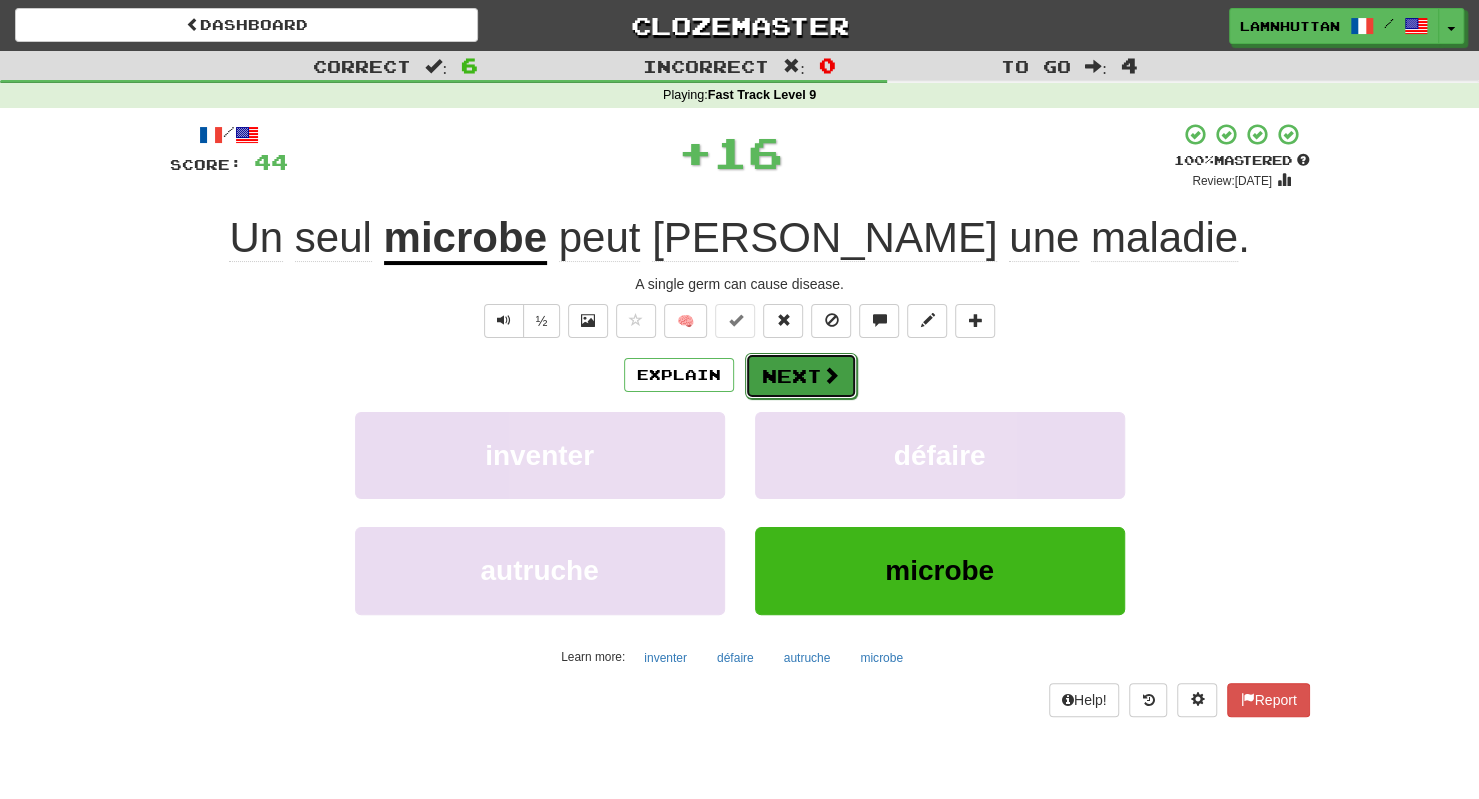 click on "Next" at bounding box center [801, 376] 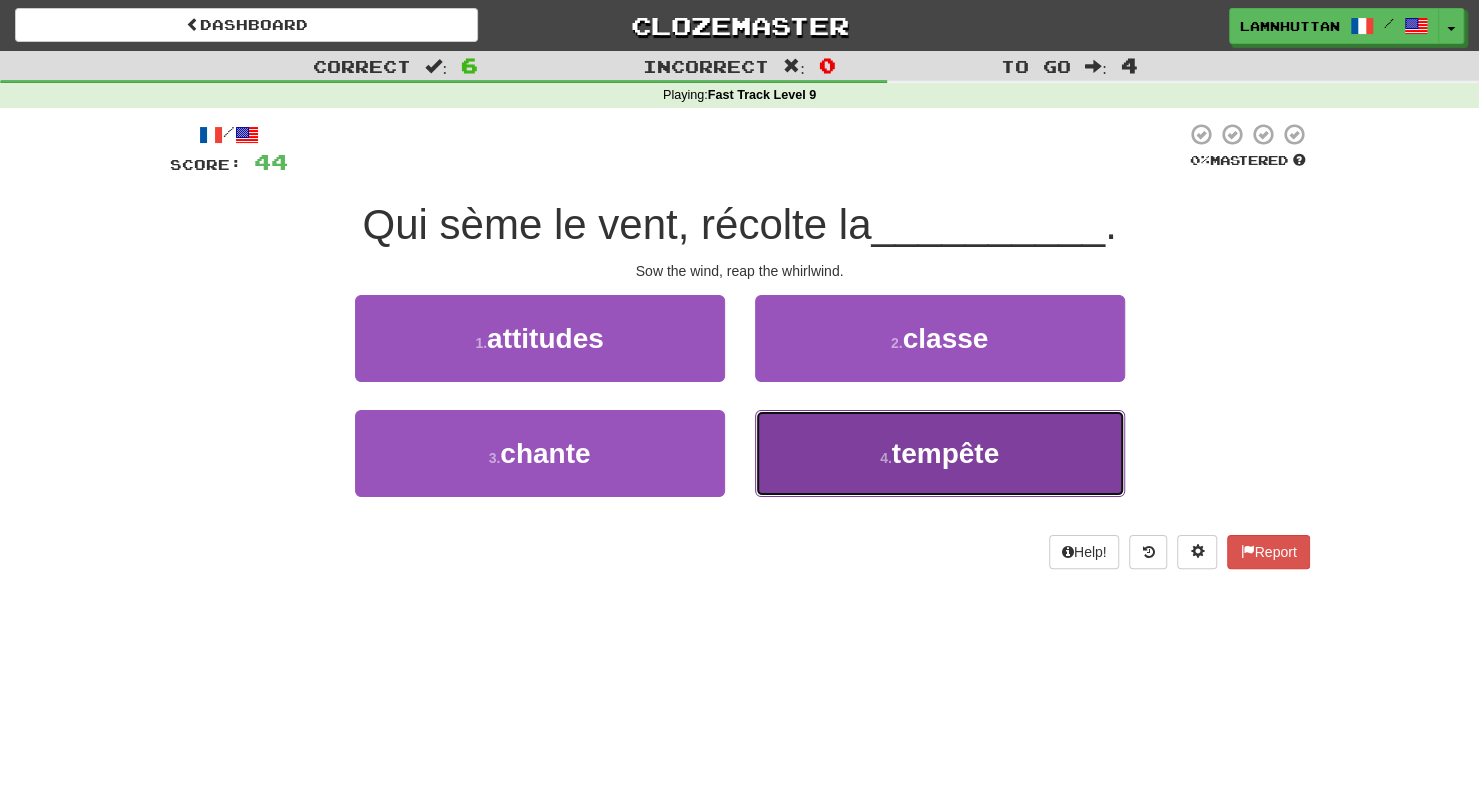 click on "tempête" at bounding box center [945, 453] 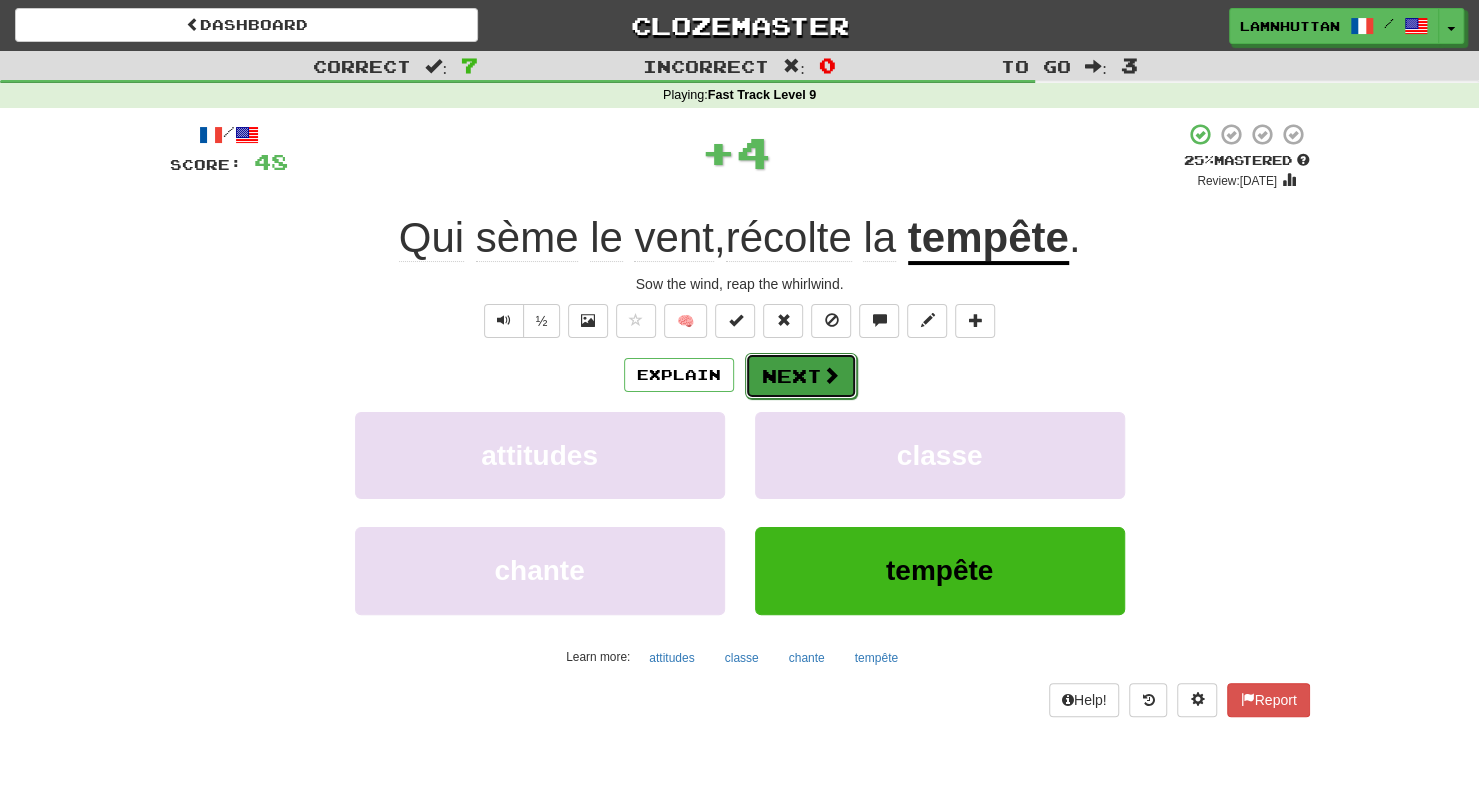 click on "Next" at bounding box center [801, 376] 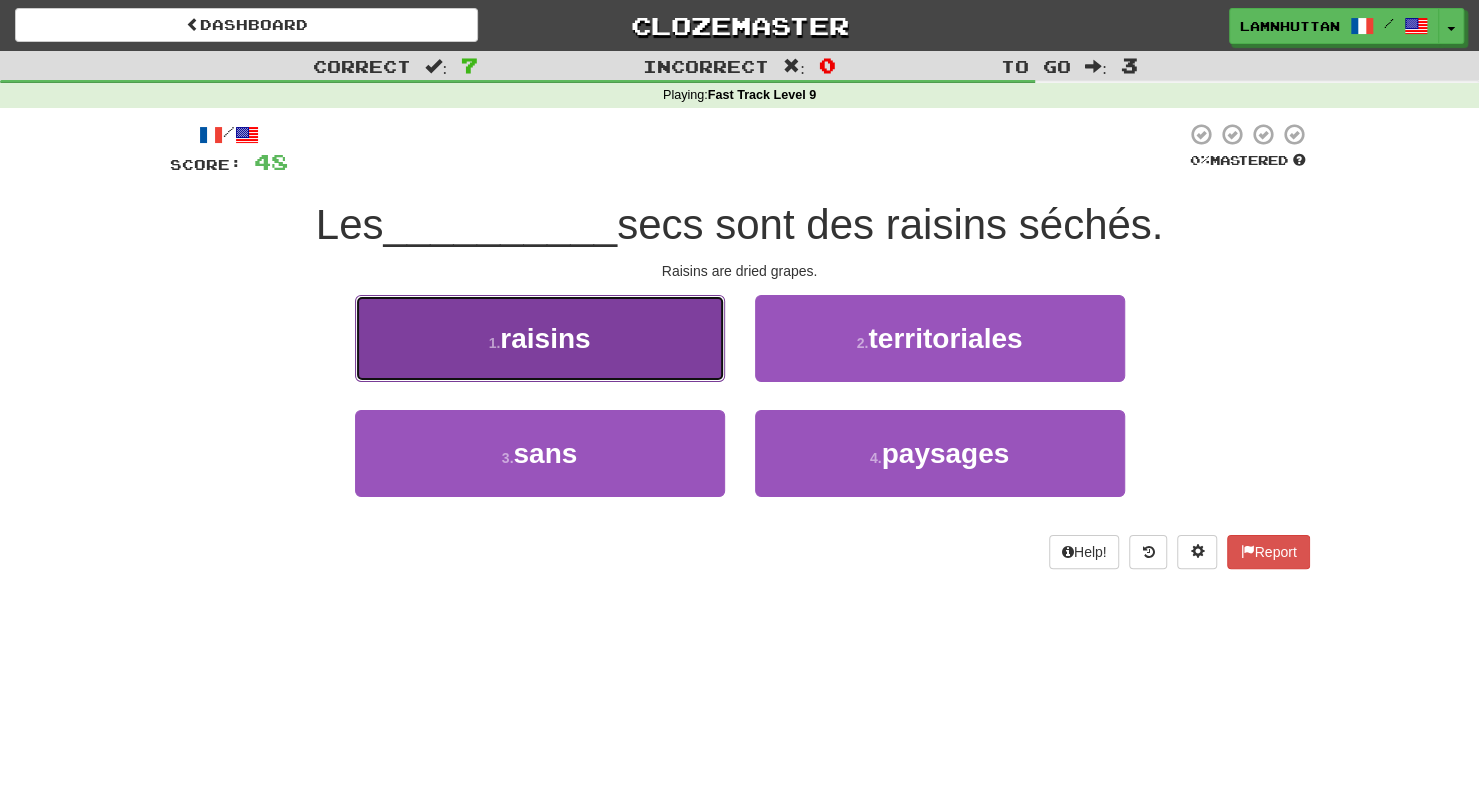 click on "1 .  raisins" at bounding box center [540, 338] 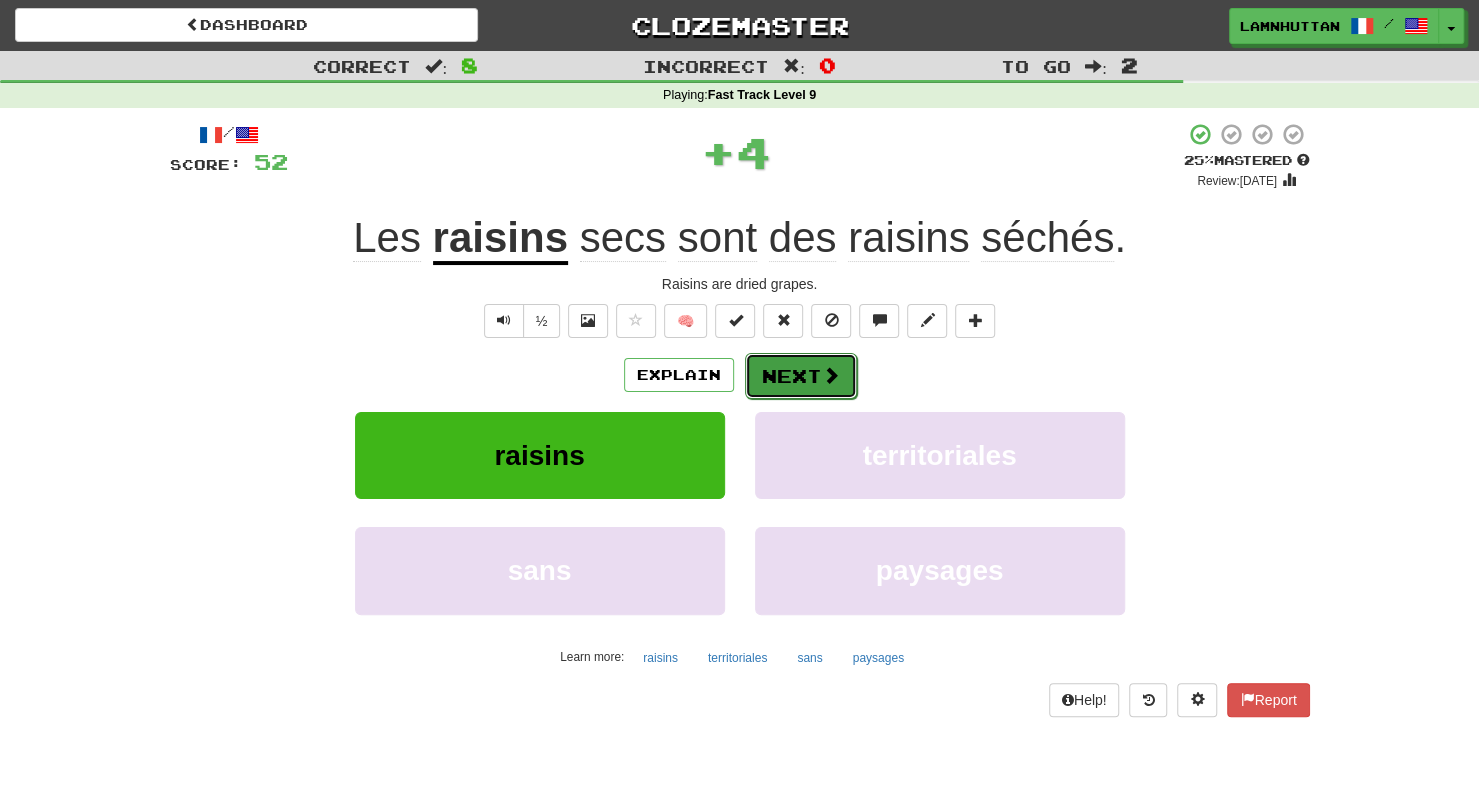 click on "Next" at bounding box center [801, 376] 